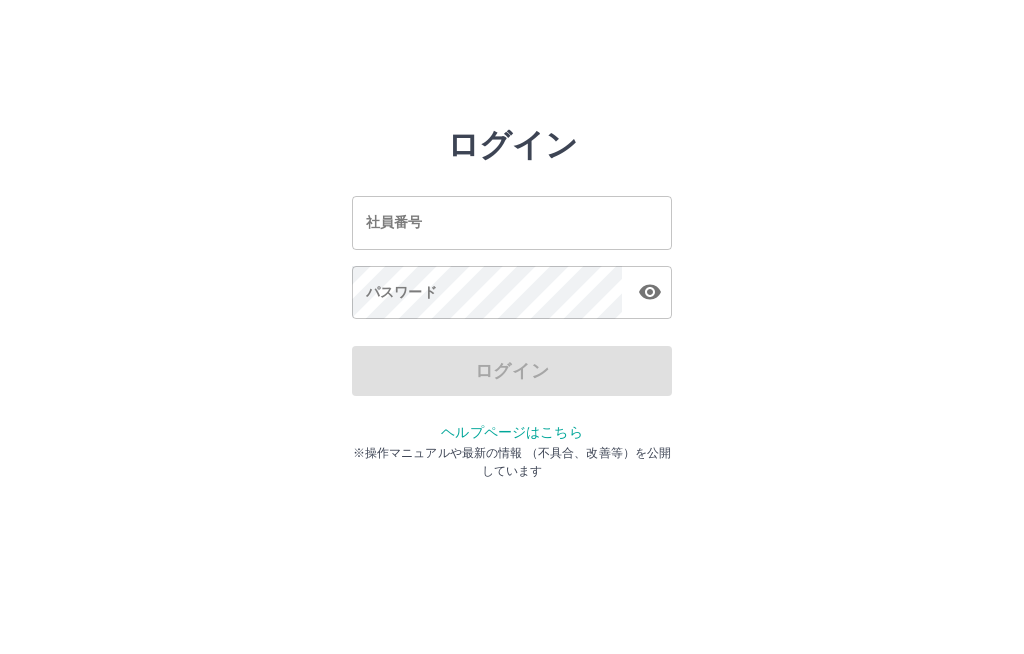 scroll, scrollTop: 0, scrollLeft: 0, axis: both 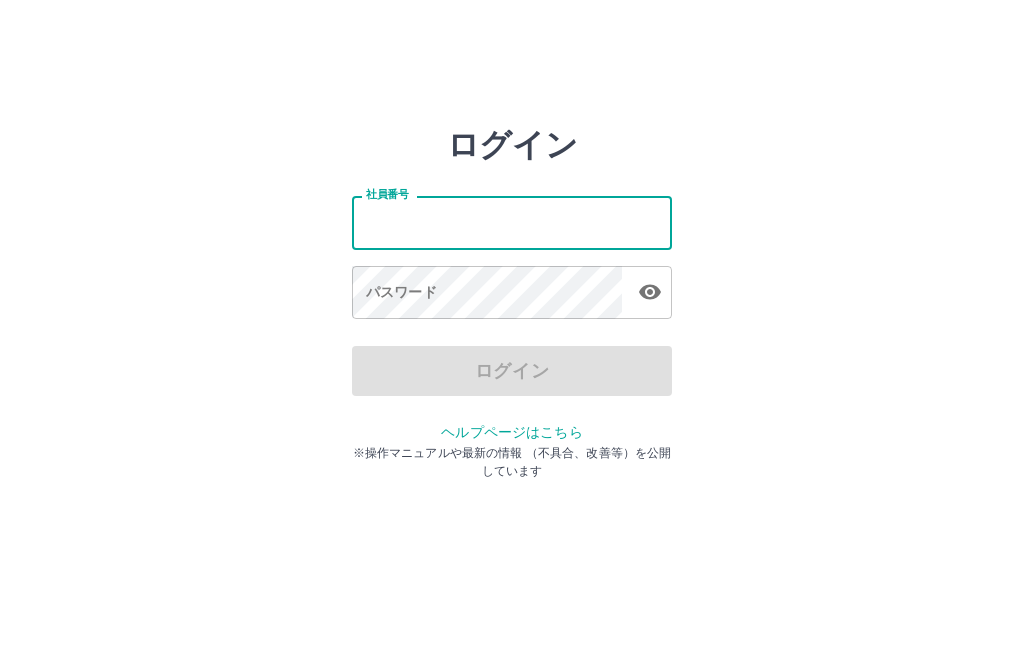 type on "*******" 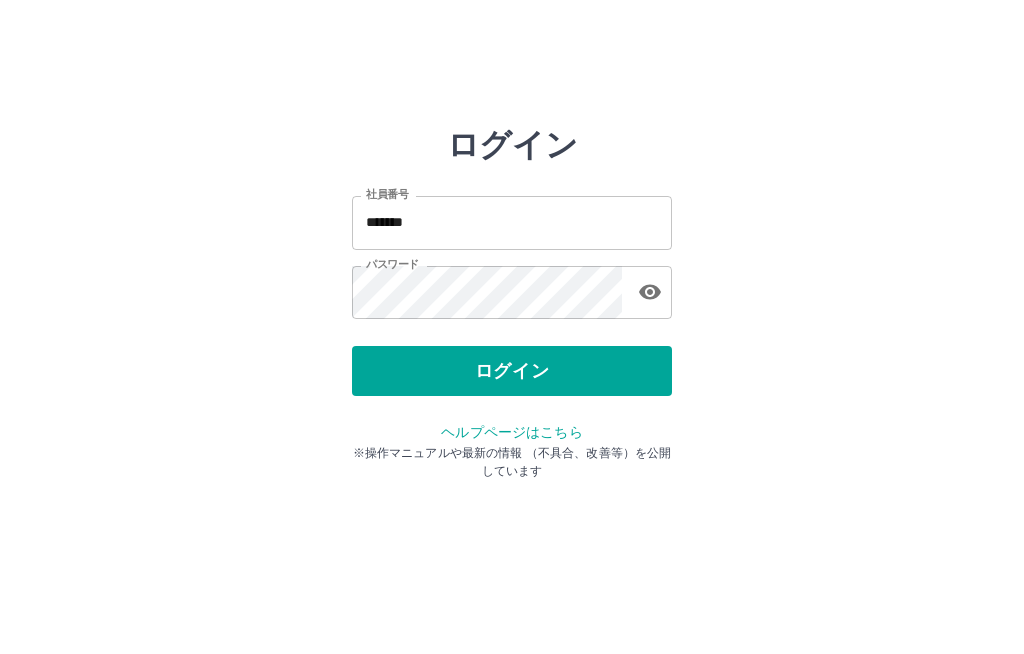 click on "ログイン" at bounding box center [512, 371] 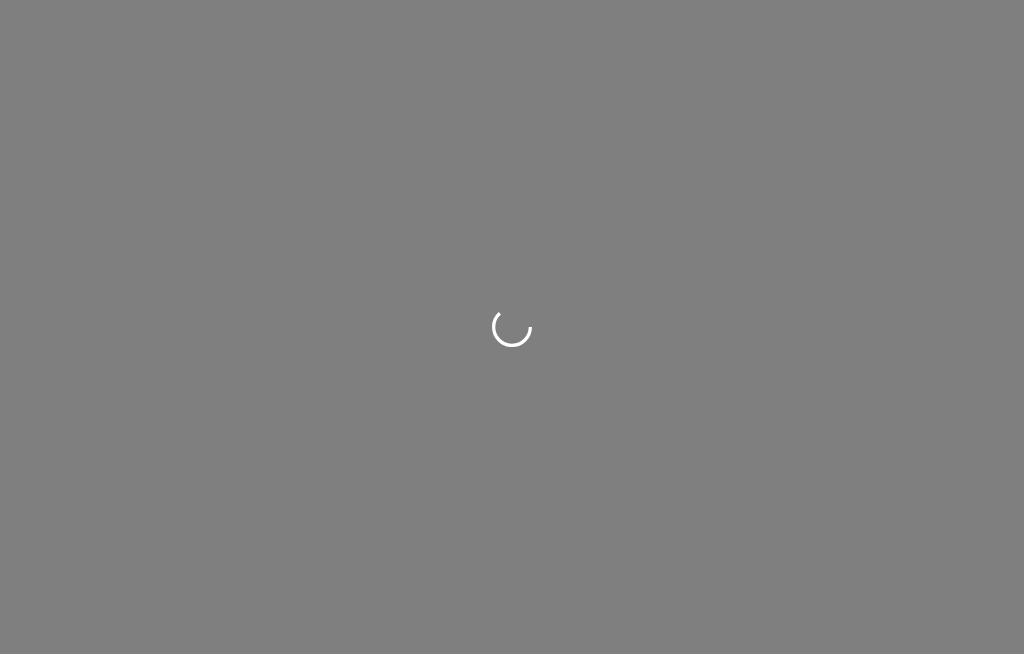 scroll, scrollTop: 0, scrollLeft: 0, axis: both 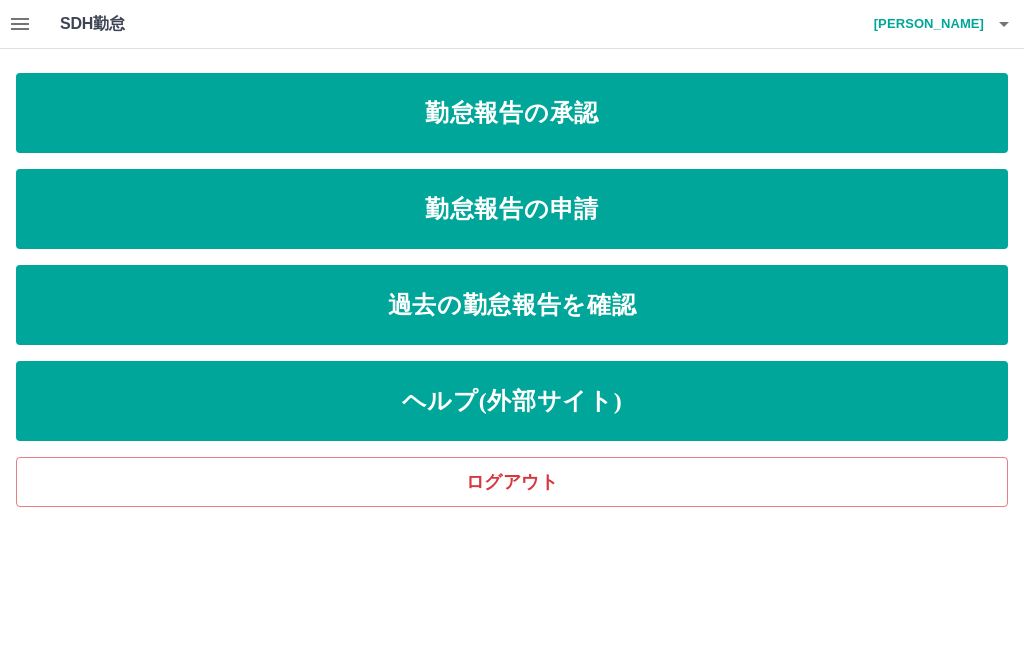click on "勤怠報告の申請" at bounding box center (512, 209) 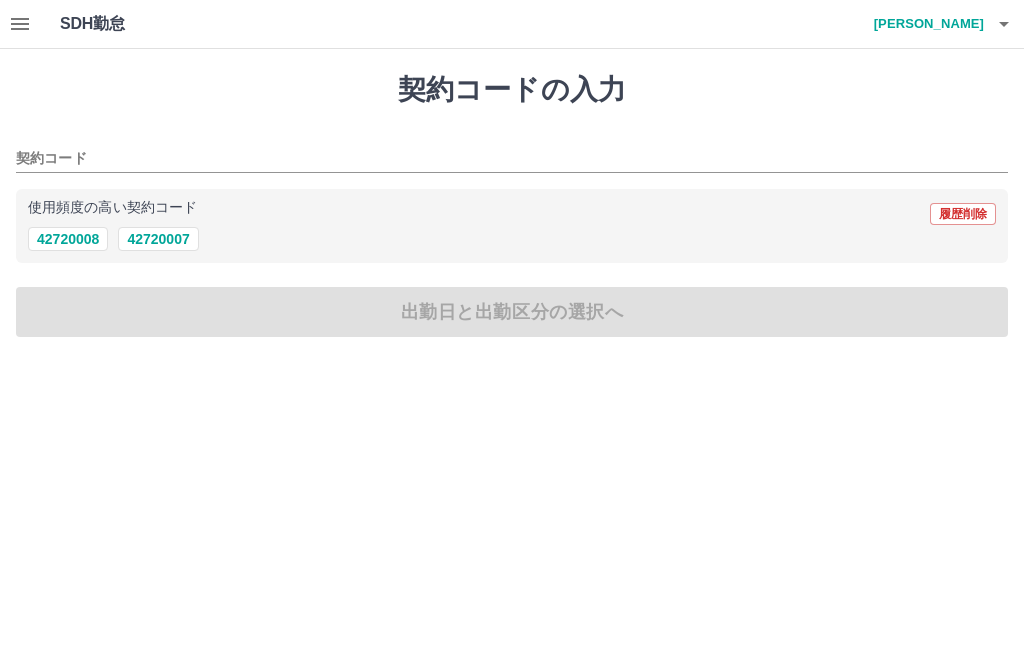 click on "42720007" at bounding box center (158, 239) 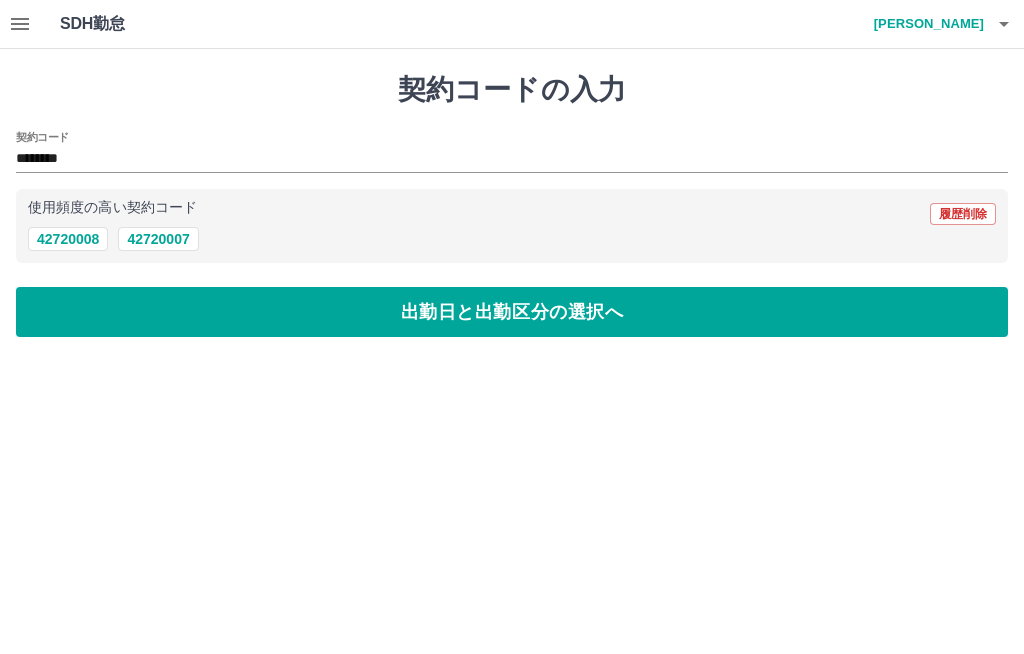 click on "出勤日と出勤区分の選択へ" at bounding box center (512, 312) 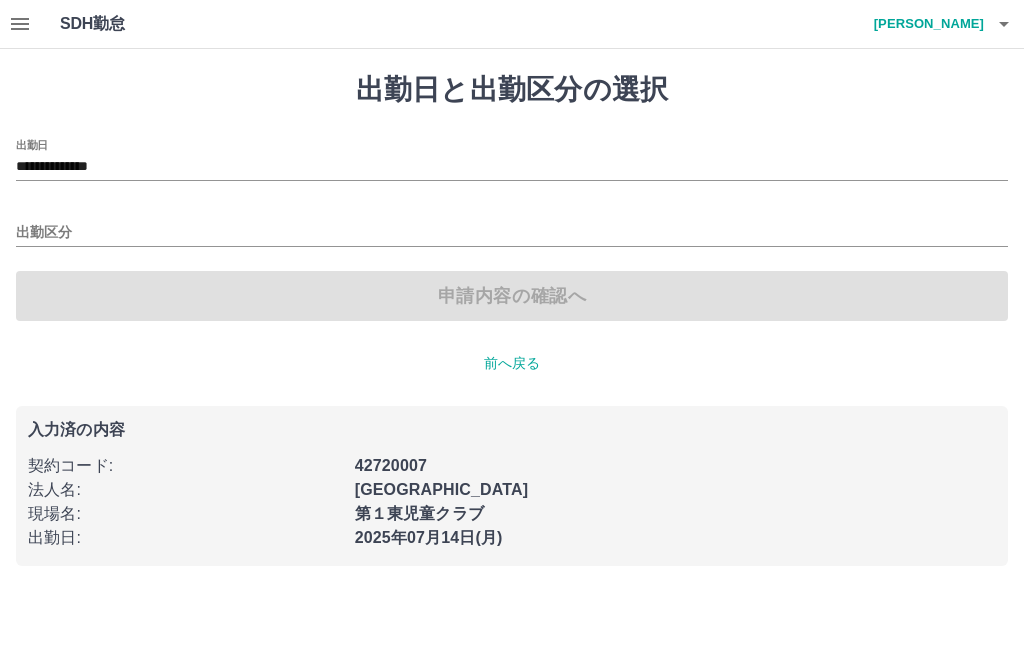 click on "**********" at bounding box center [512, 167] 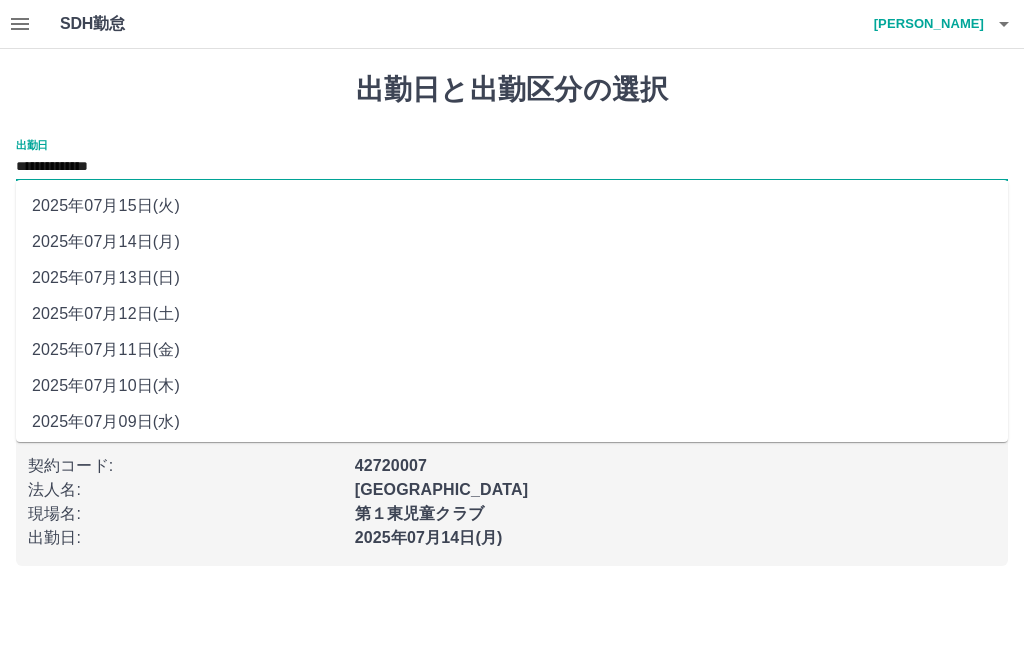 click on "2025年07月11日(金)" at bounding box center (512, 350) 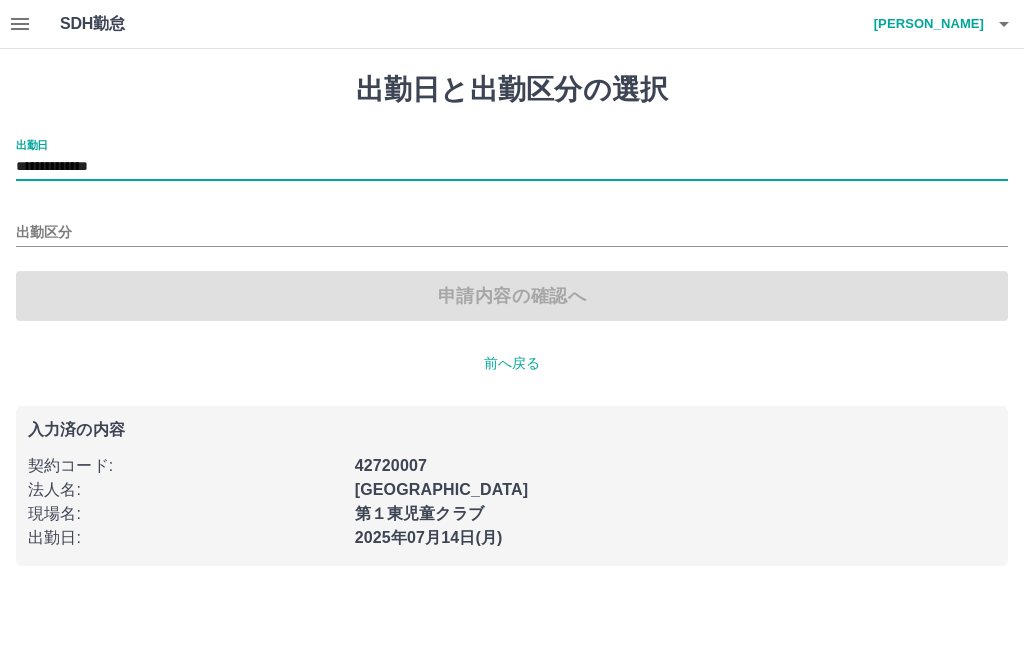click on "出勤区分" at bounding box center (512, 233) 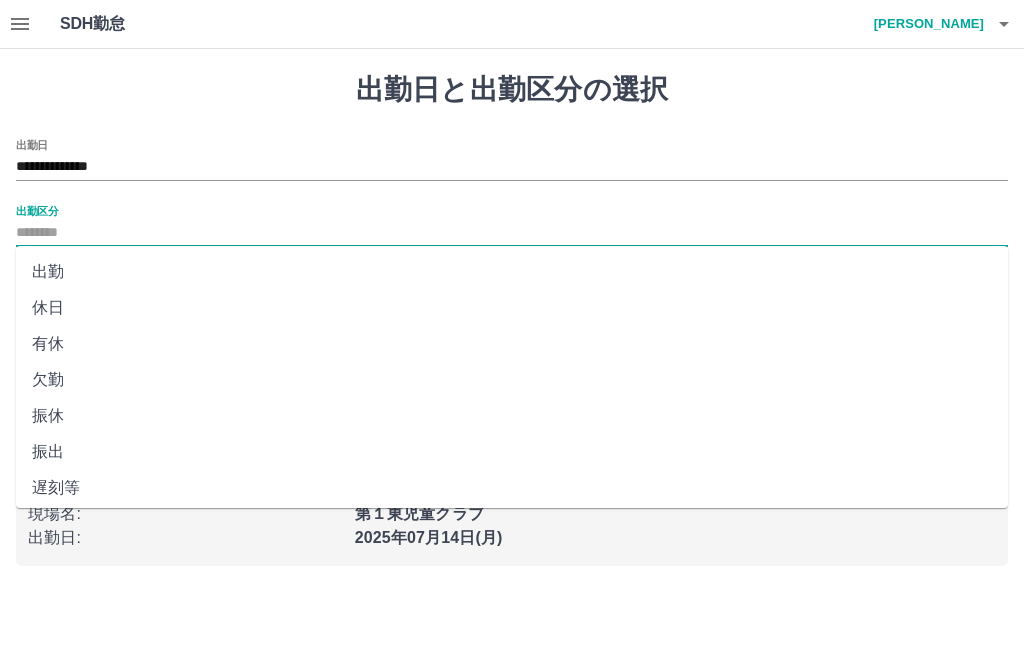 click on "有休" at bounding box center [512, 344] 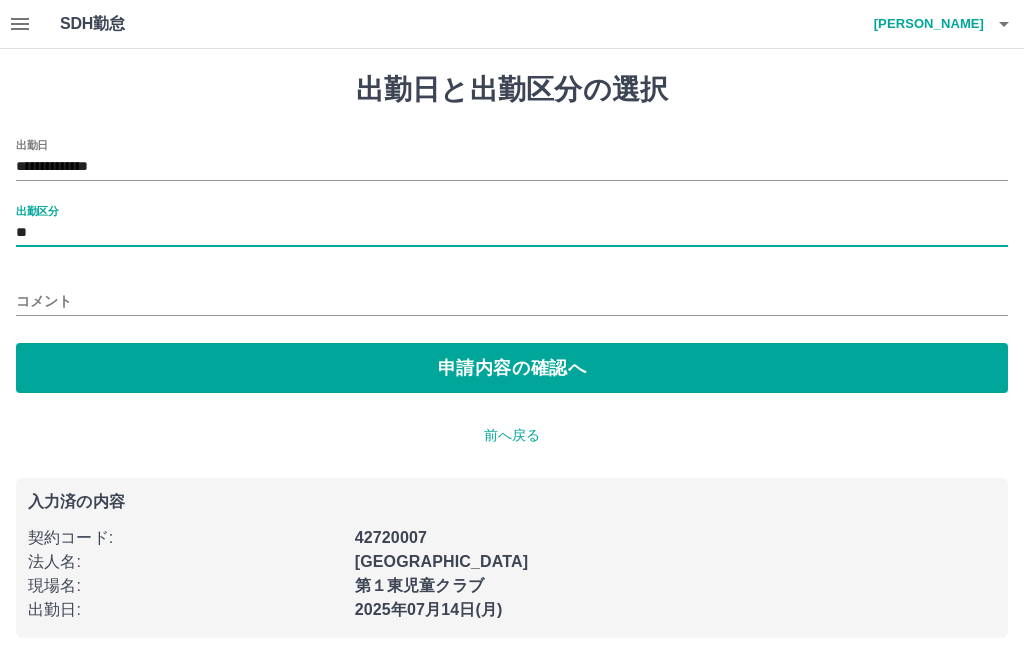 click on "コメント" at bounding box center (512, 301) 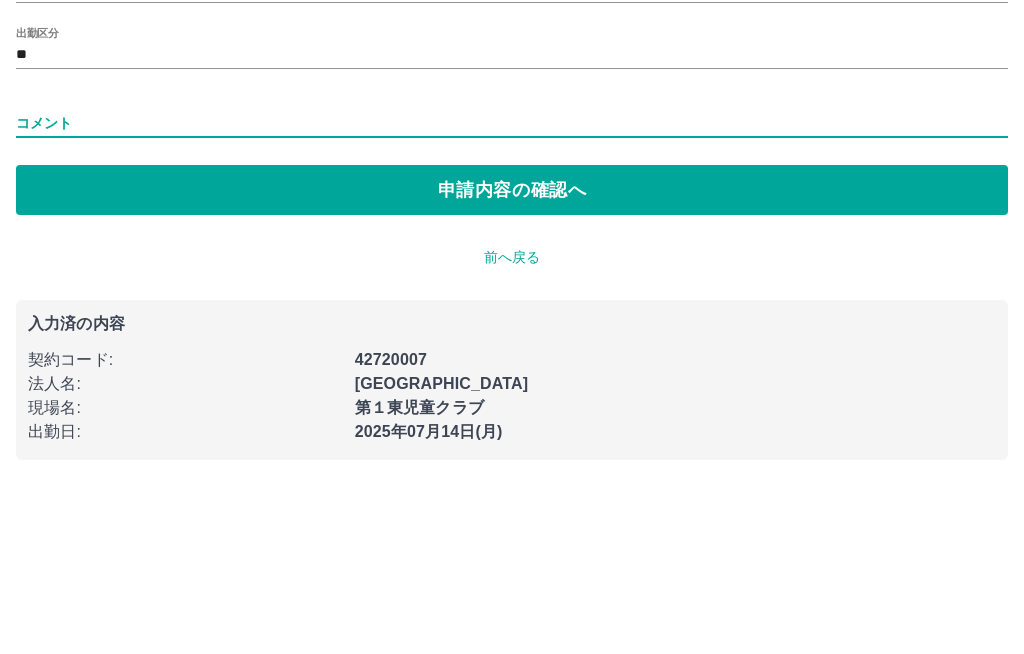 click on "コメント" at bounding box center (512, 301) 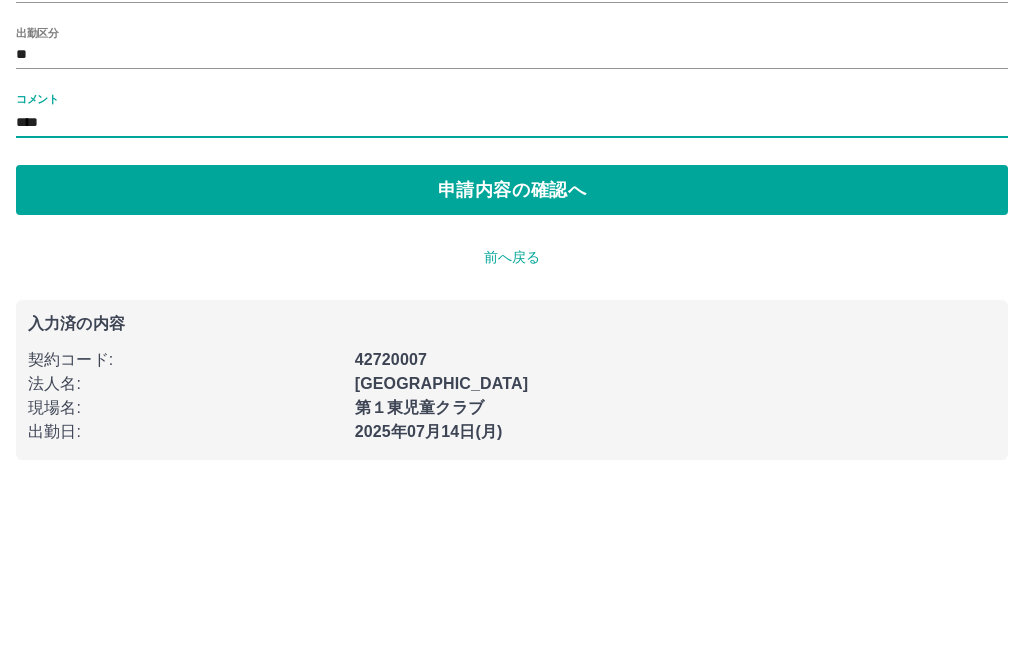 type on "****" 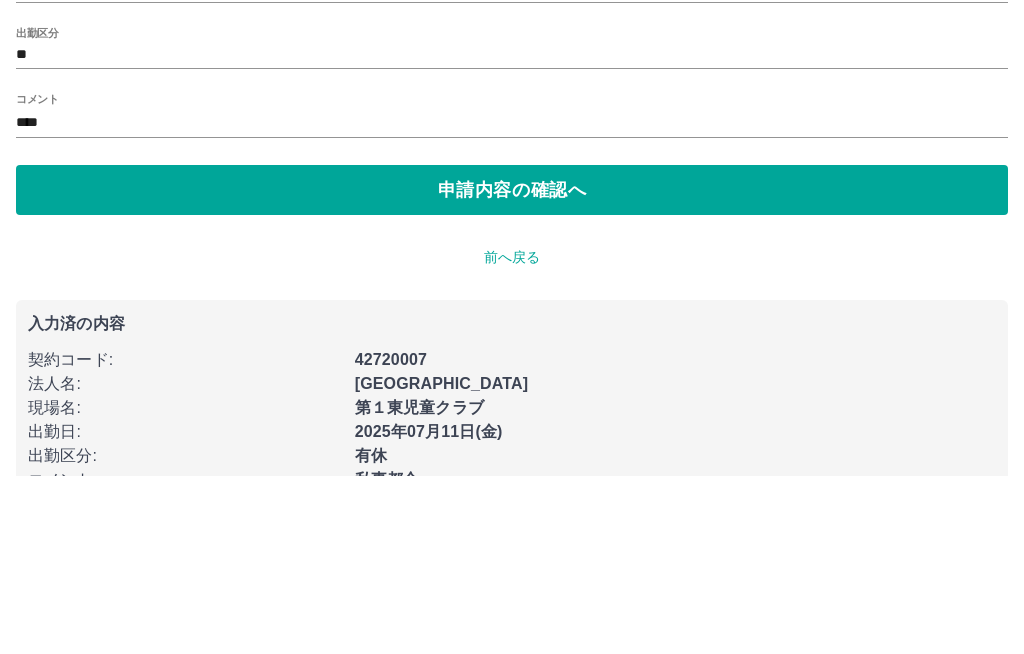 scroll, scrollTop: 8, scrollLeft: 0, axis: vertical 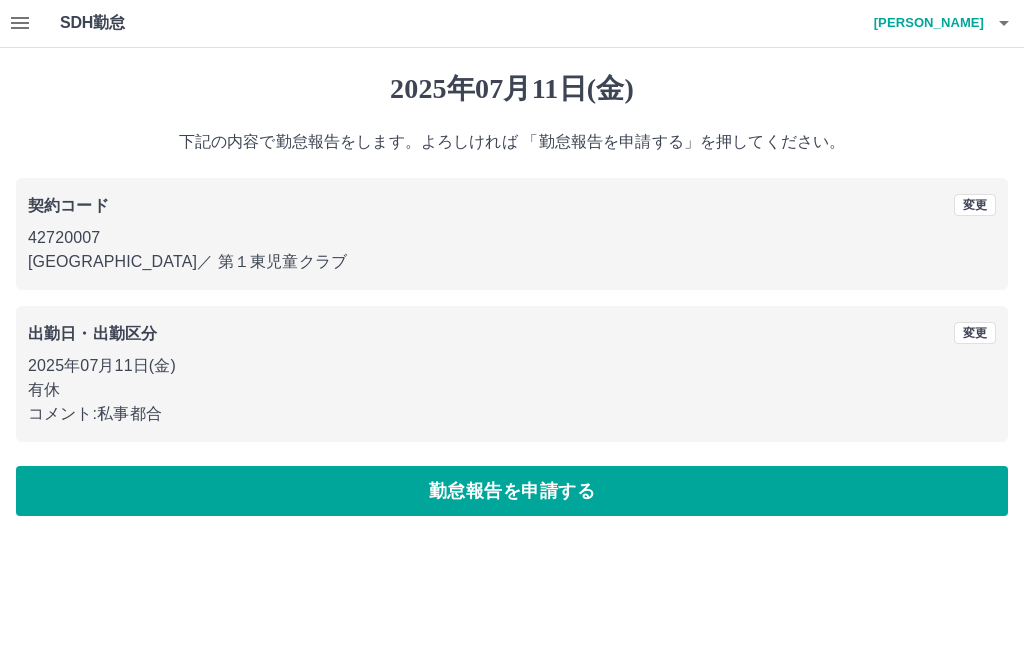 click on "勤怠報告を申請する" at bounding box center [512, 492] 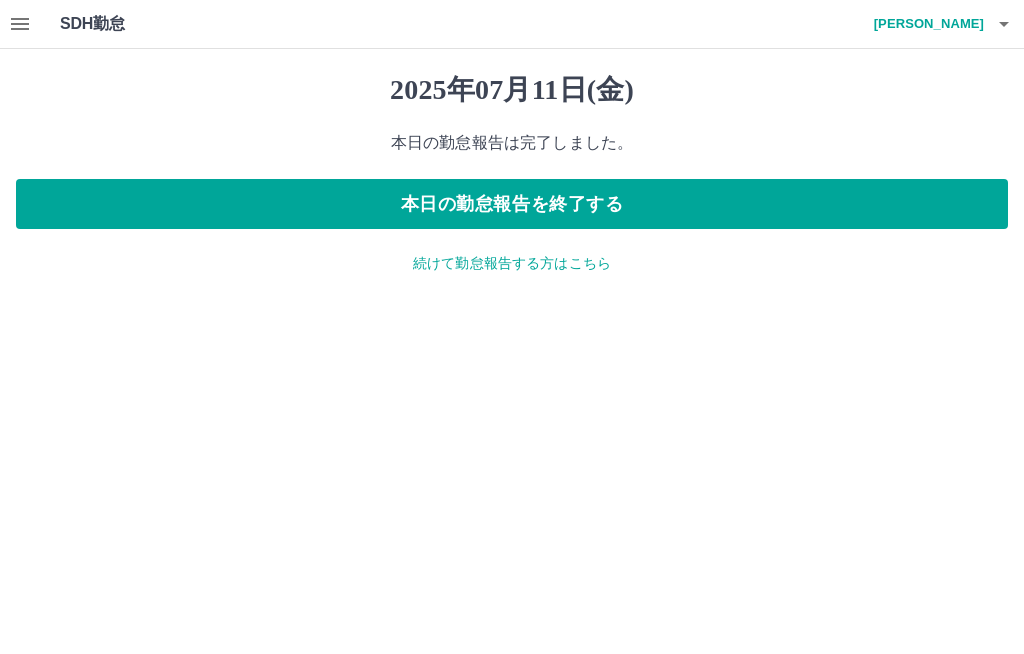 click on "本日の勤怠報告を終了する" at bounding box center (512, 204) 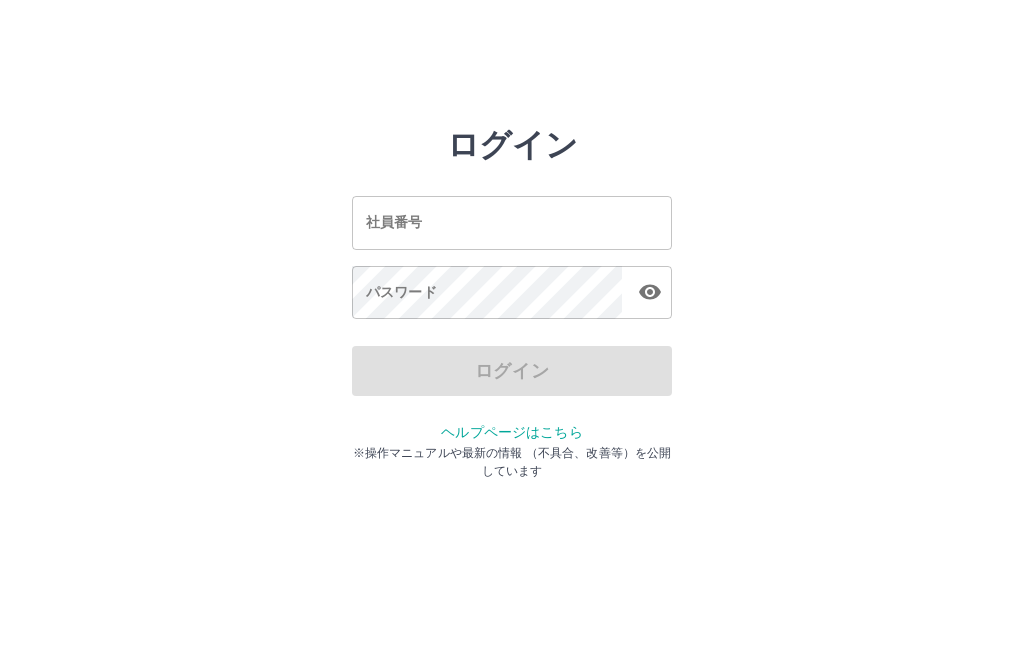 scroll, scrollTop: 0, scrollLeft: 0, axis: both 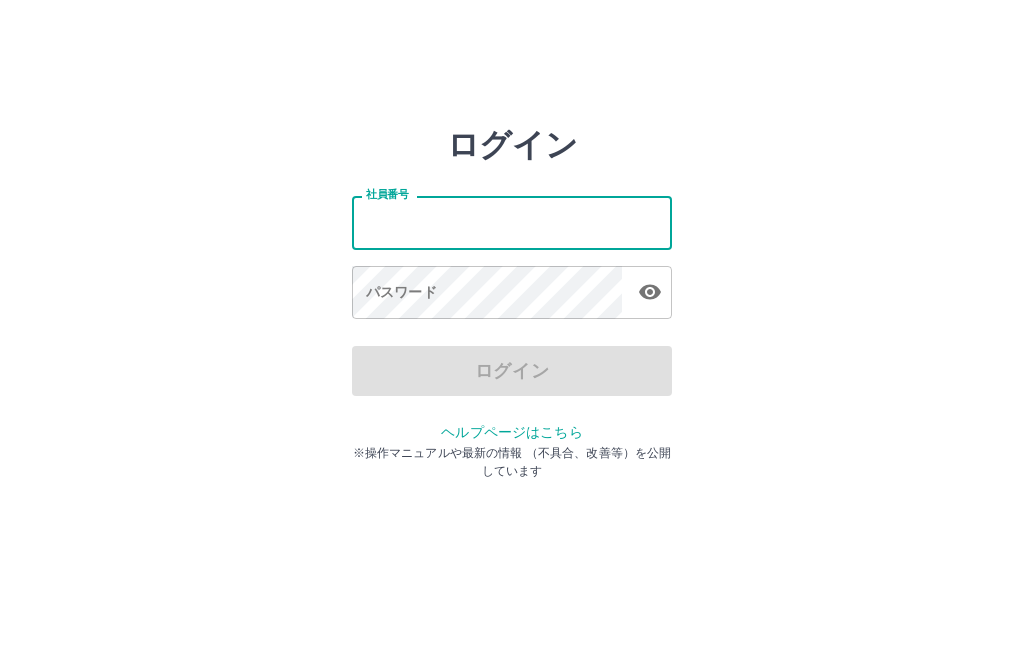 type on "*******" 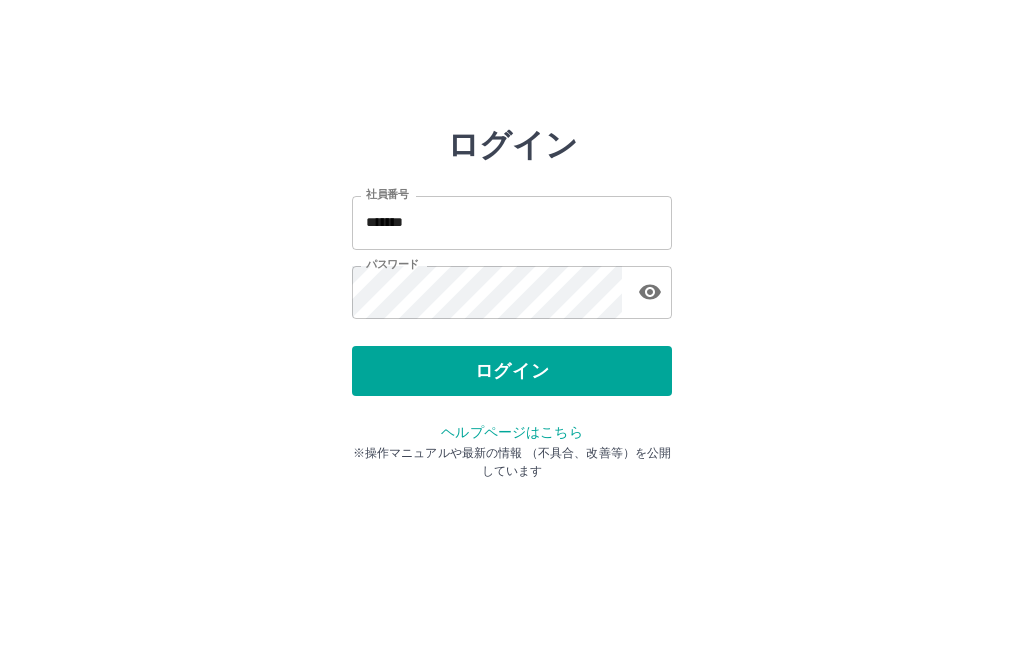 click on "ログイン" at bounding box center [512, 371] 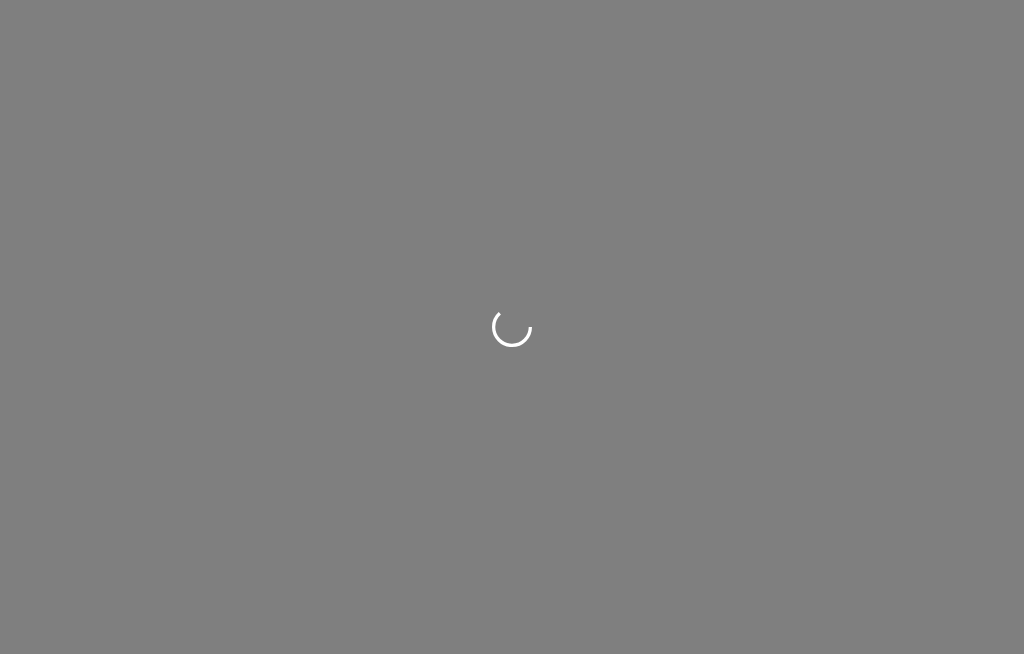 scroll, scrollTop: 0, scrollLeft: 0, axis: both 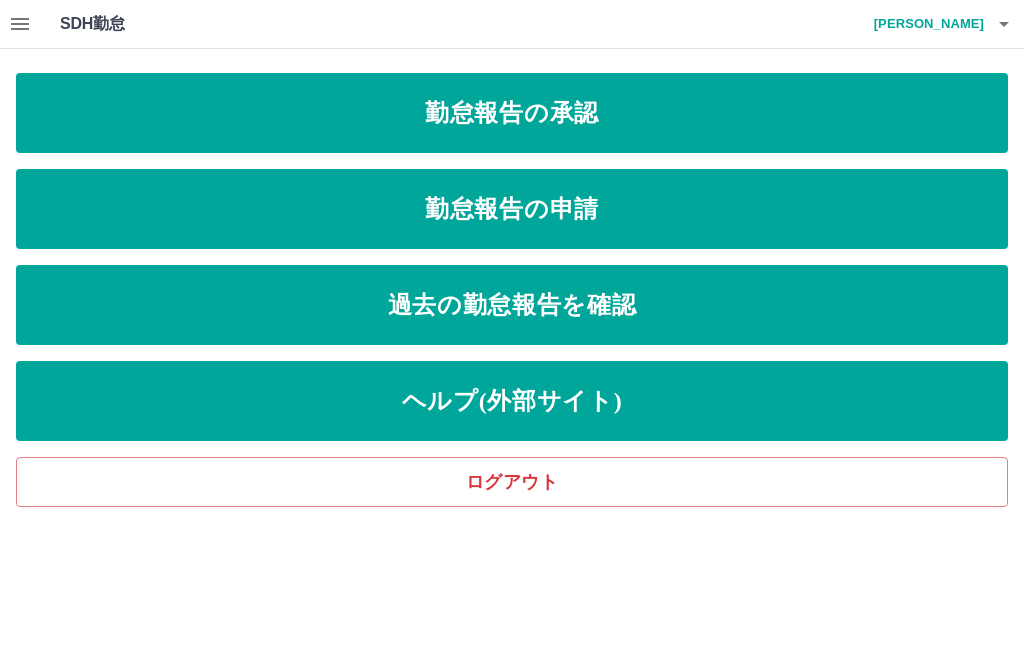 click on "勤怠報告の申請" at bounding box center (512, 209) 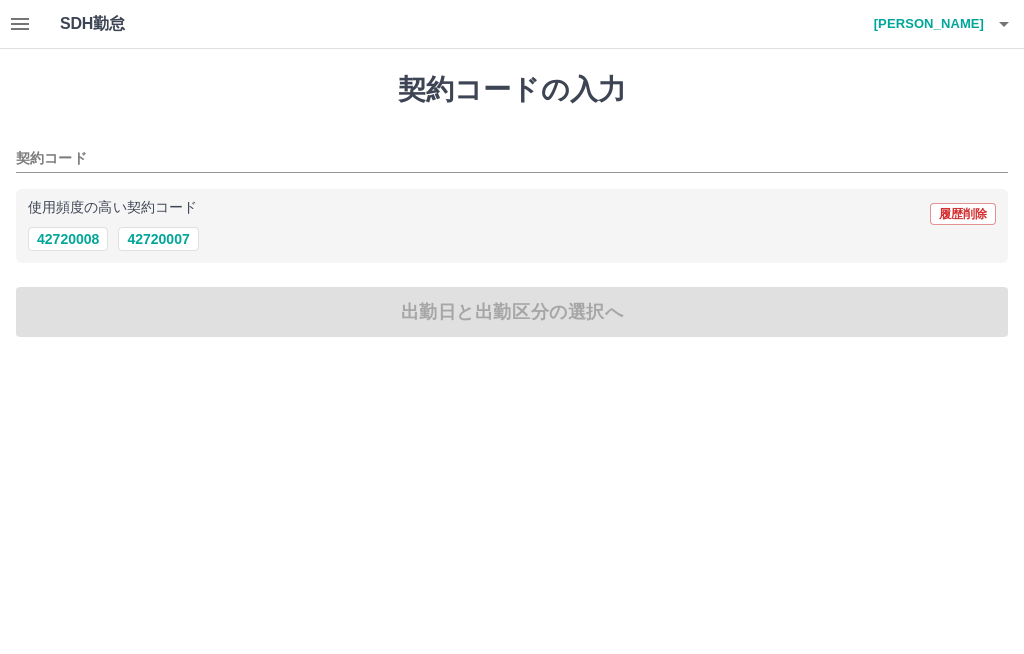 click on "42720007" at bounding box center (158, 239) 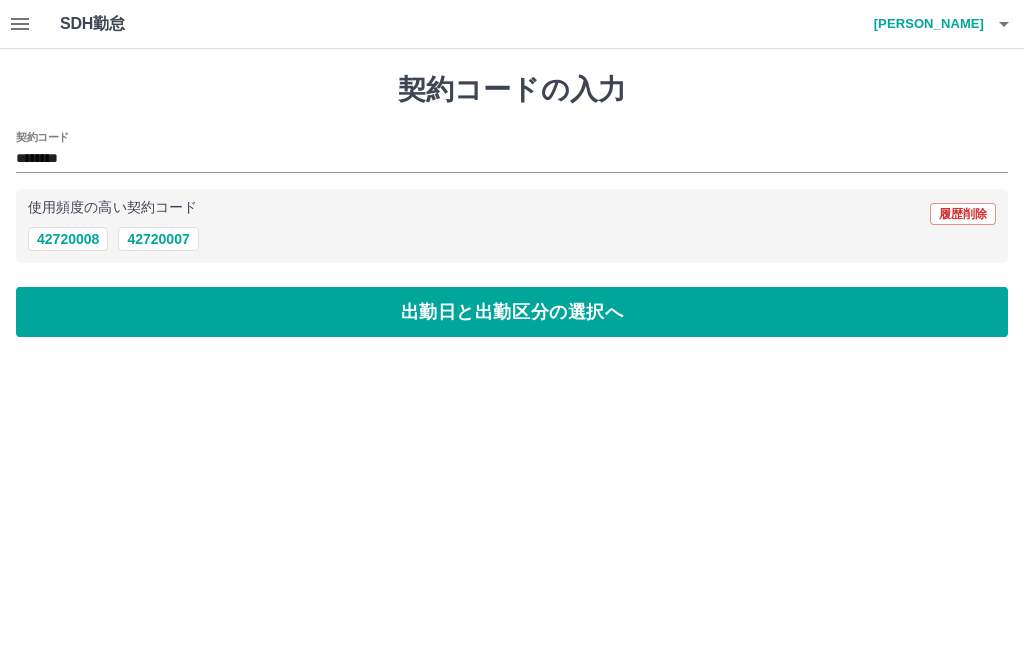 click on "出勤日と出勤区分の選択へ" at bounding box center [512, 312] 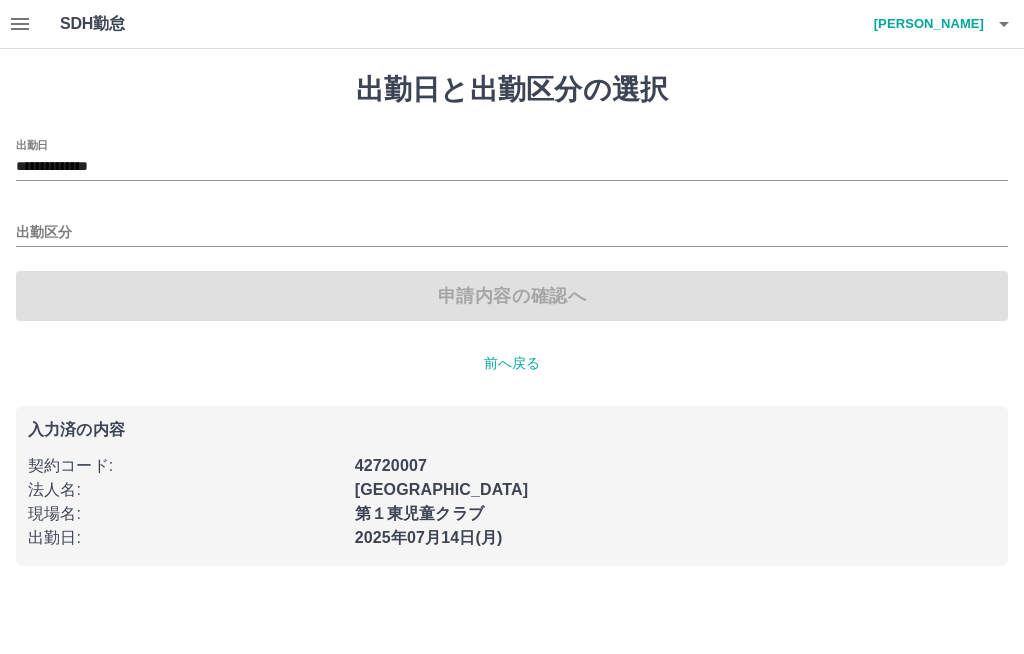 click on "**********" at bounding box center [512, 167] 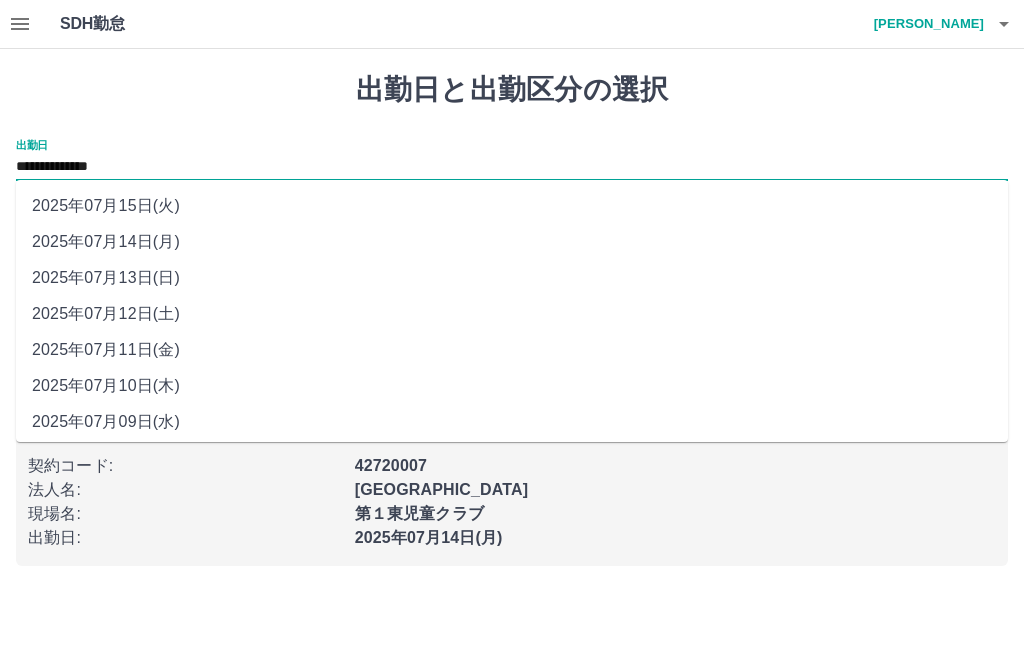 click at bounding box center [1004, 24] 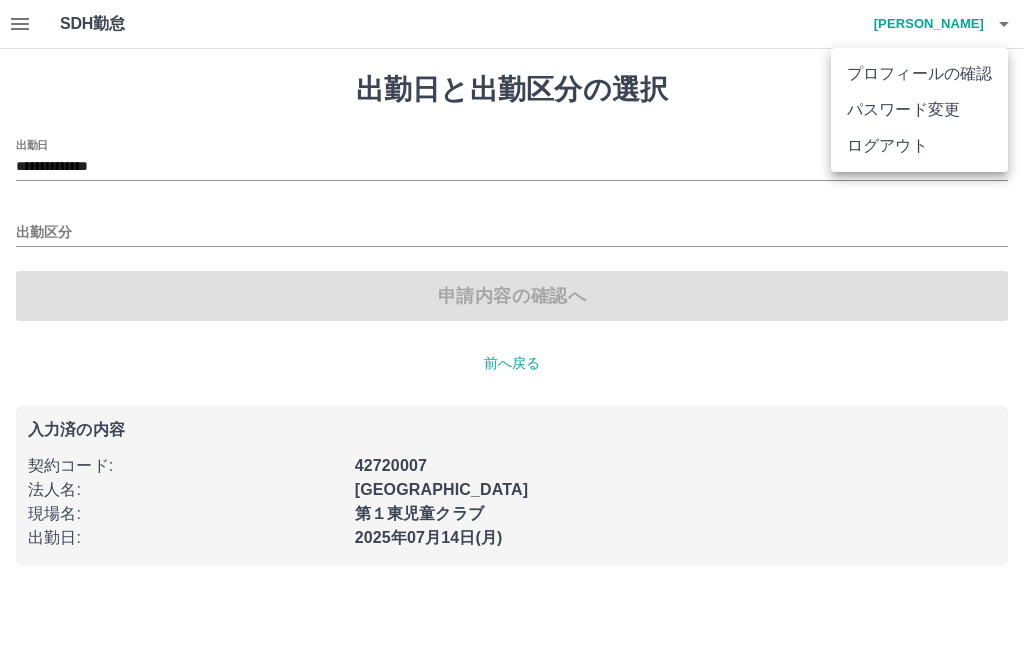 click on "ログアウト" at bounding box center [919, 146] 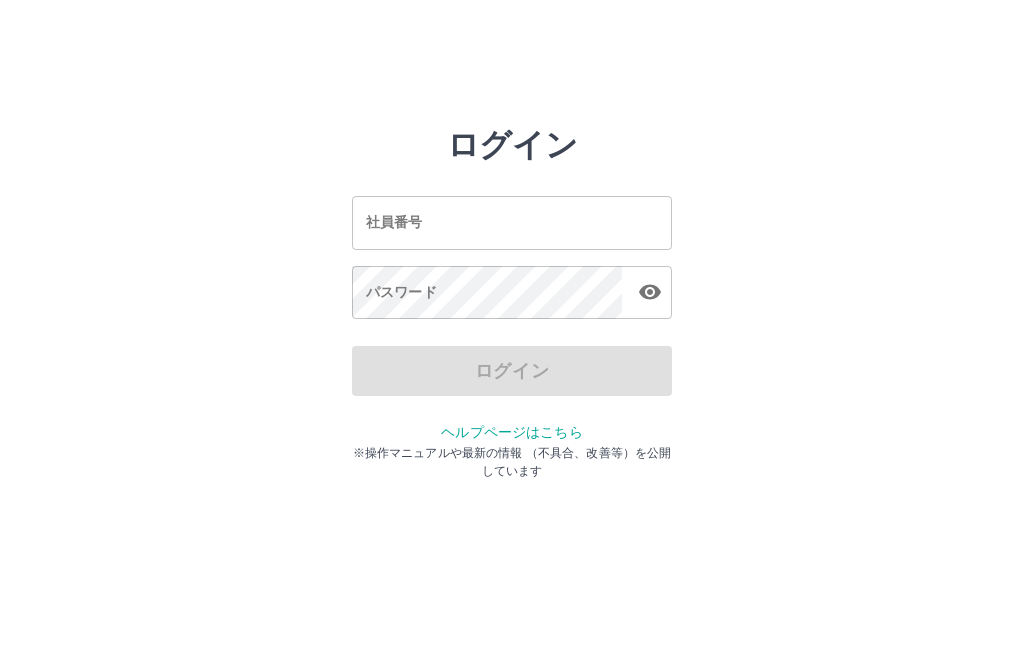scroll, scrollTop: 0, scrollLeft: 0, axis: both 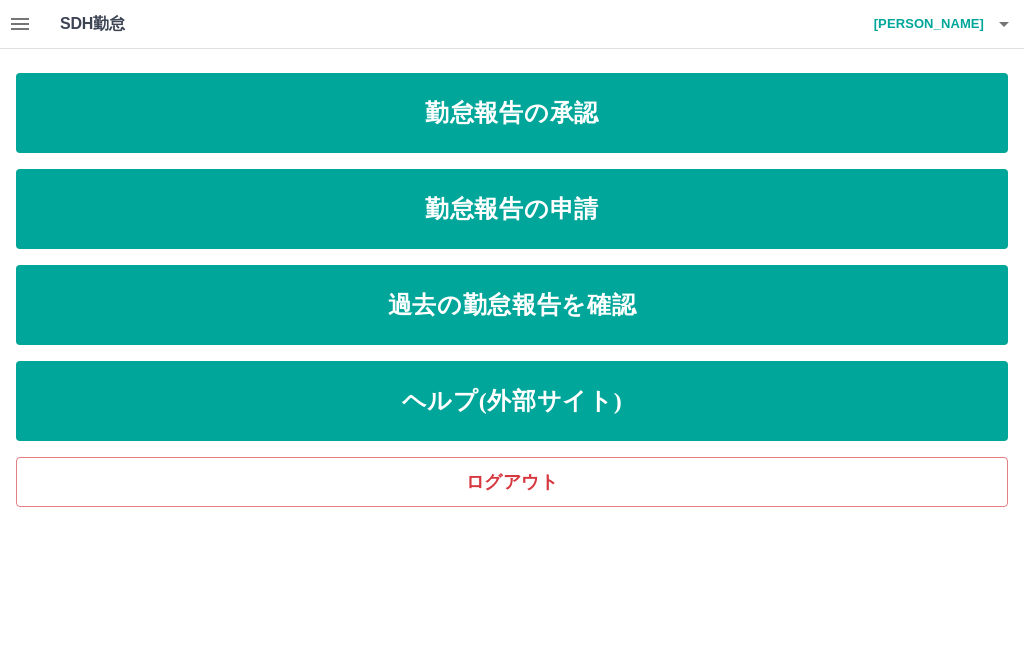 click on "勤怠報告の承認" at bounding box center [512, 113] 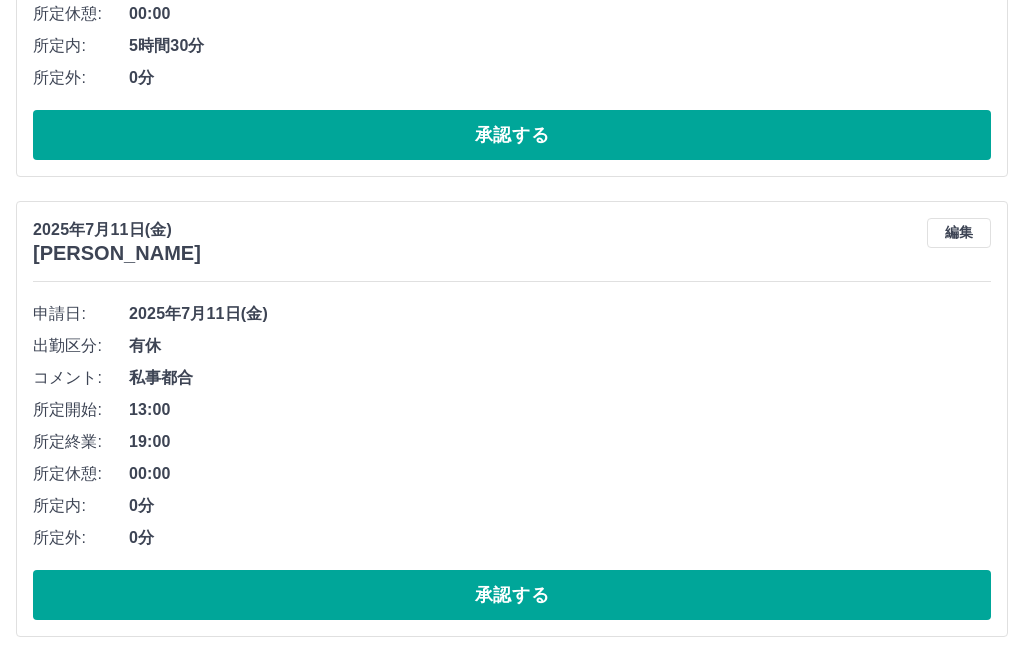 scroll, scrollTop: 1417, scrollLeft: 0, axis: vertical 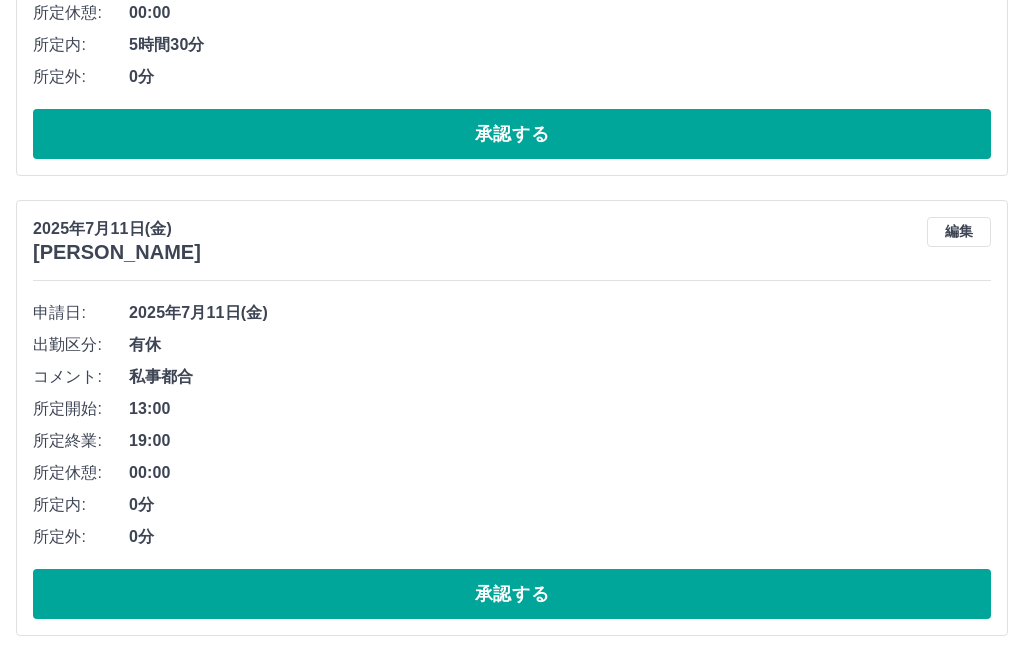 click on "承認する" at bounding box center [512, 594] 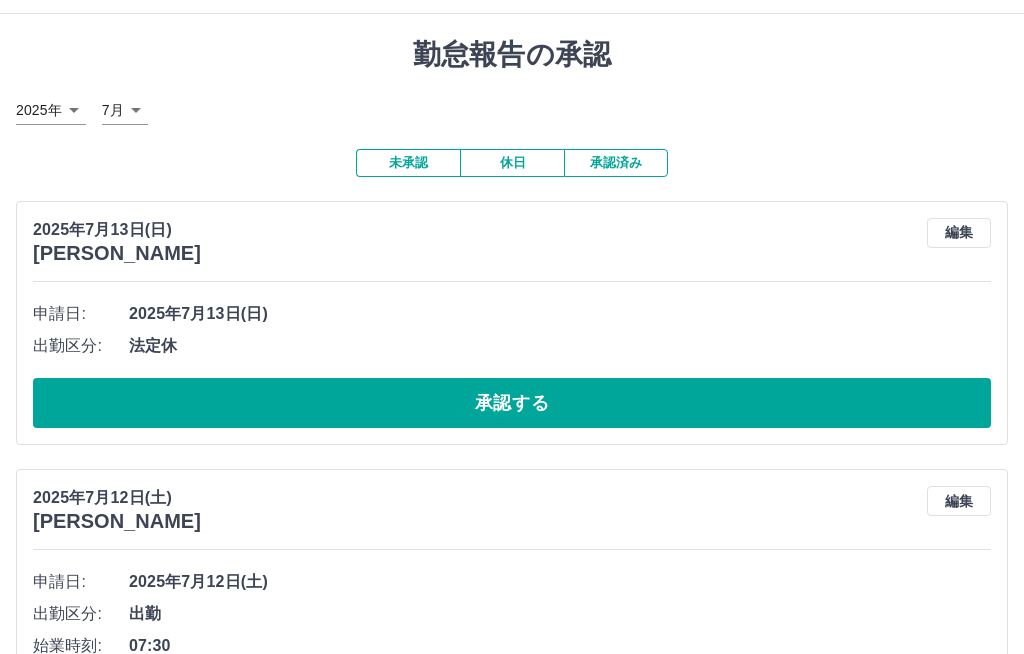 scroll, scrollTop: 0, scrollLeft: 0, axis: both 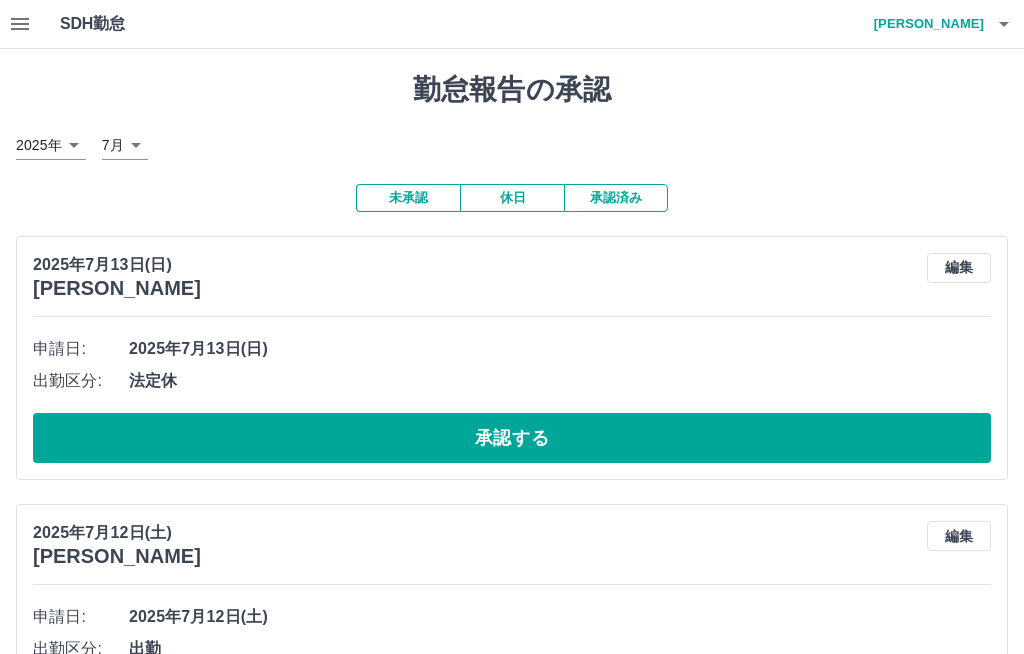click 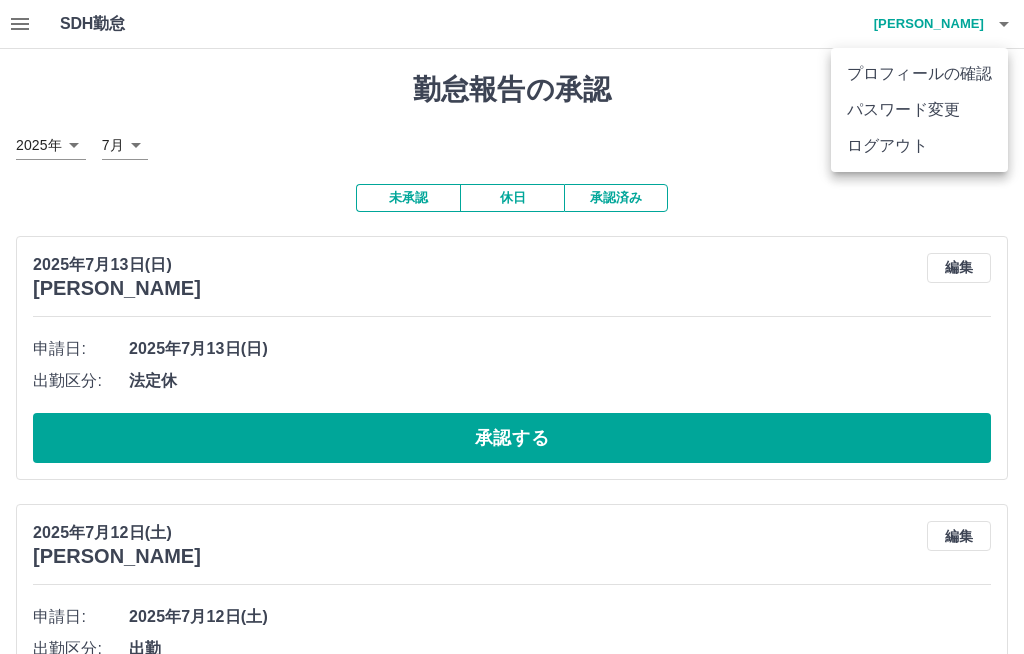 click at bounding box center [512, 327] 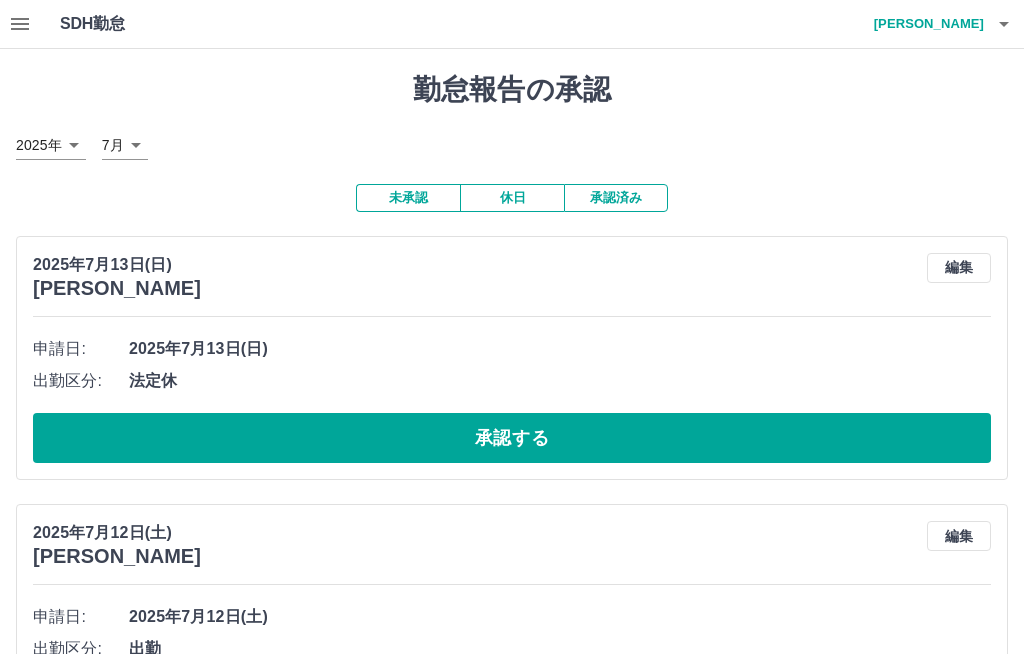click on "未承認" at bounding box center (408, 198) 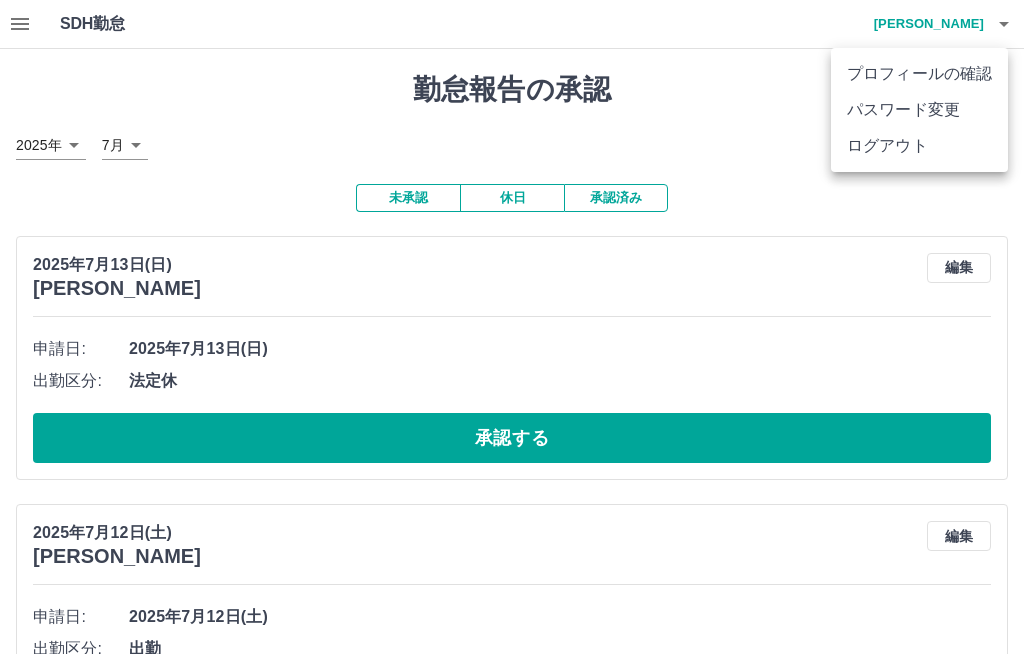 click on "ログアウト" at bounding box center [919, 146] 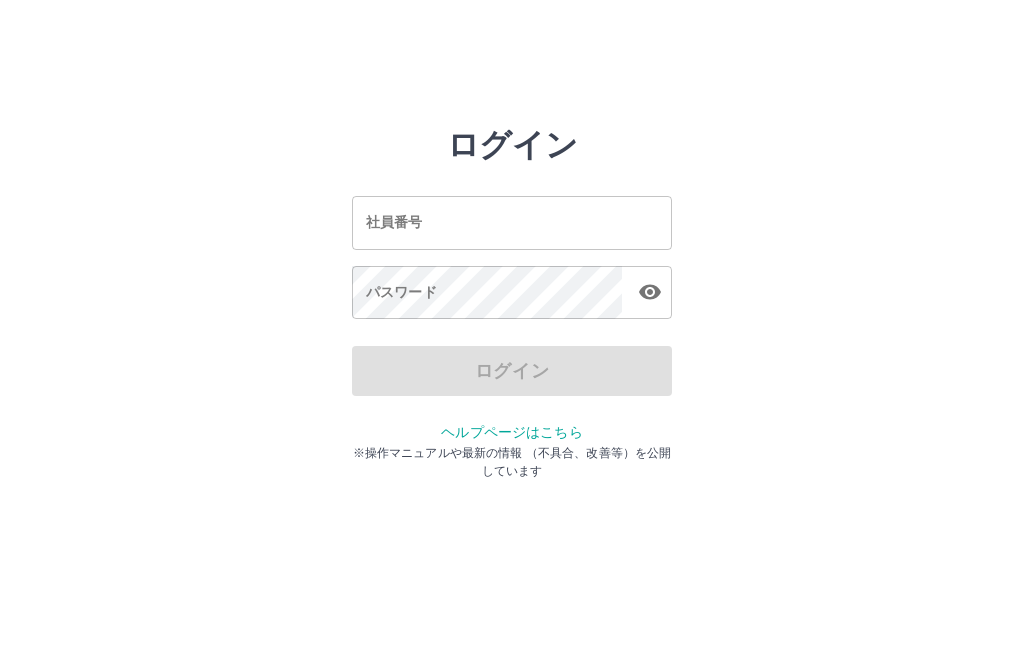 scroll, scrollTop: 0, scrollLeft: 0, axis: both 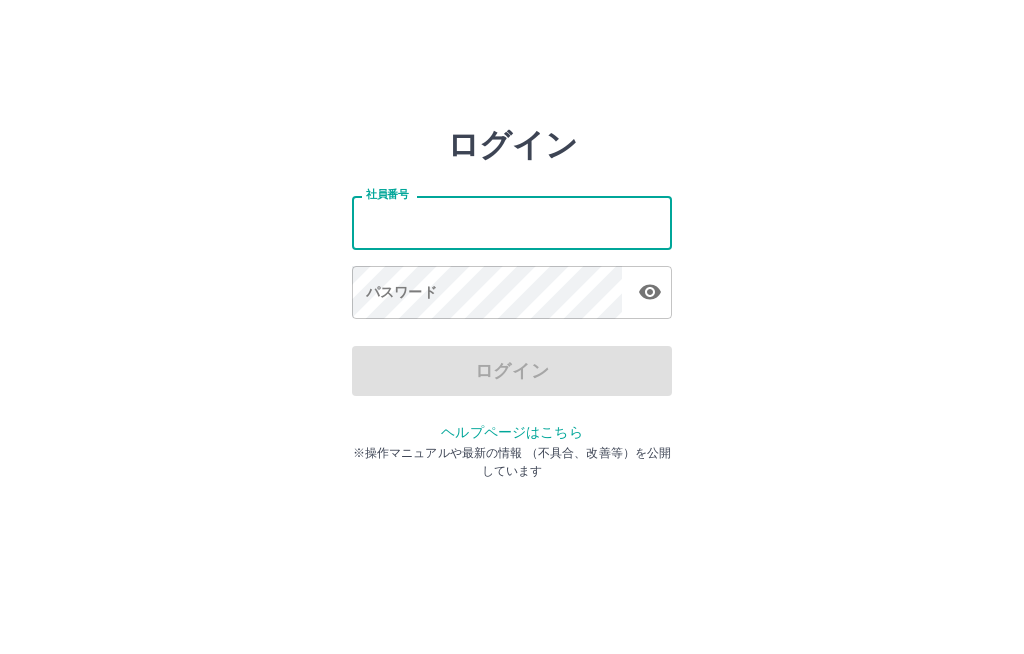 type on "*******" 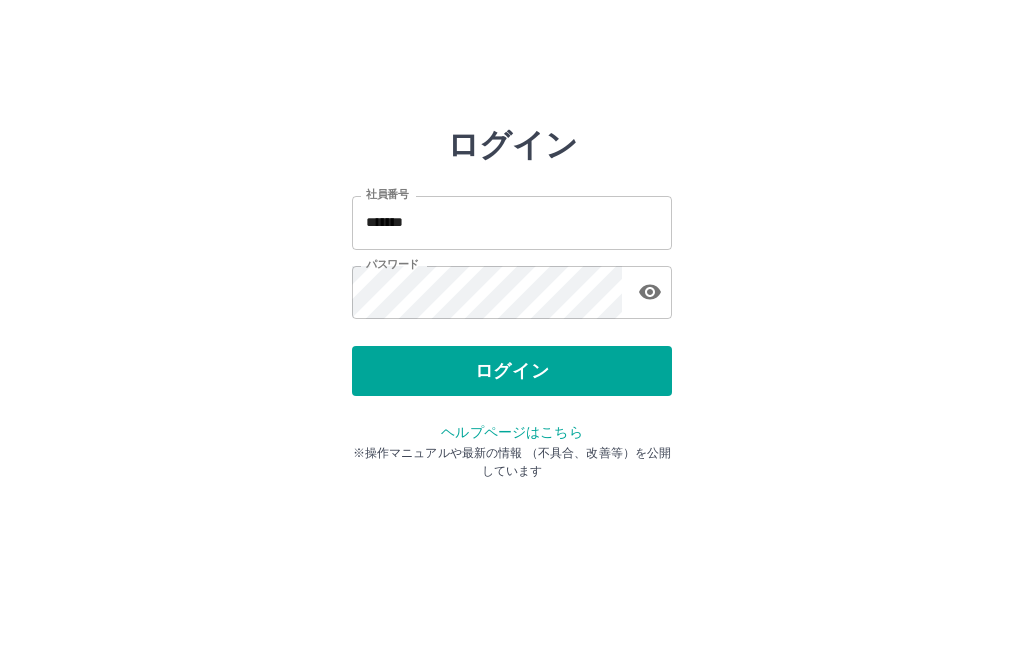 click on "ログイン" at bounding box center (512, 371) 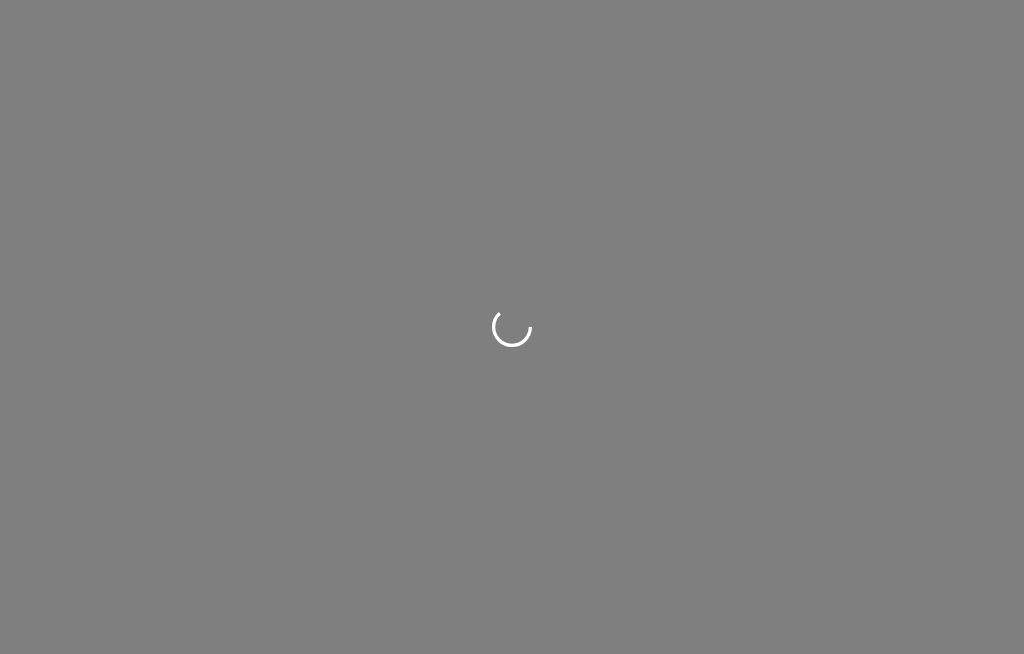 scroll, scrollTop: 0, scrollLeft: 0, axis: both 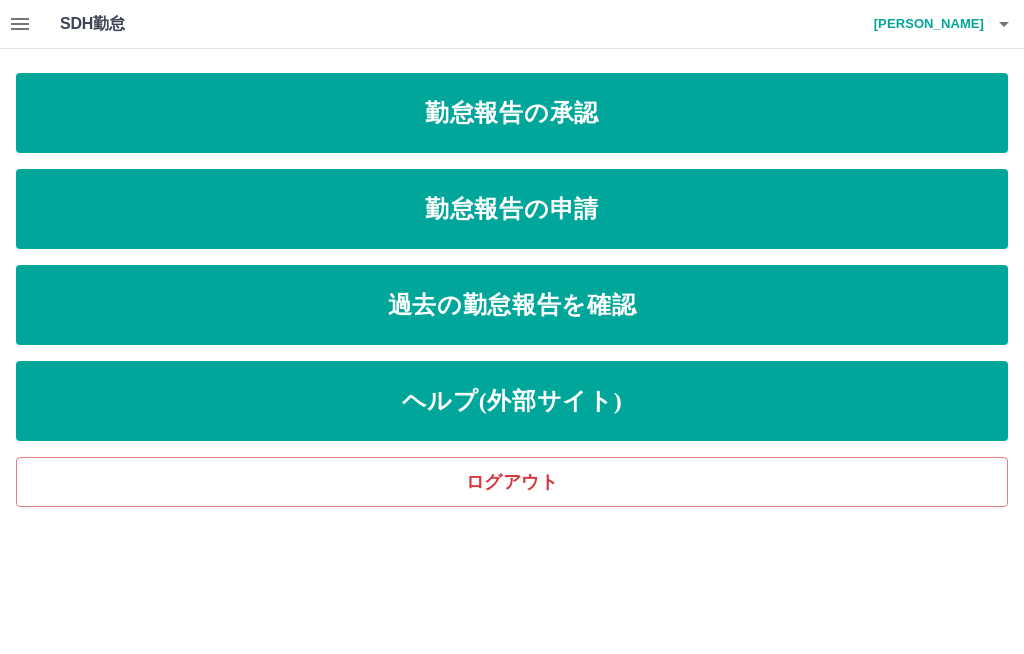 click on "勤怠報告の申請" at bounding box center [512, 209] 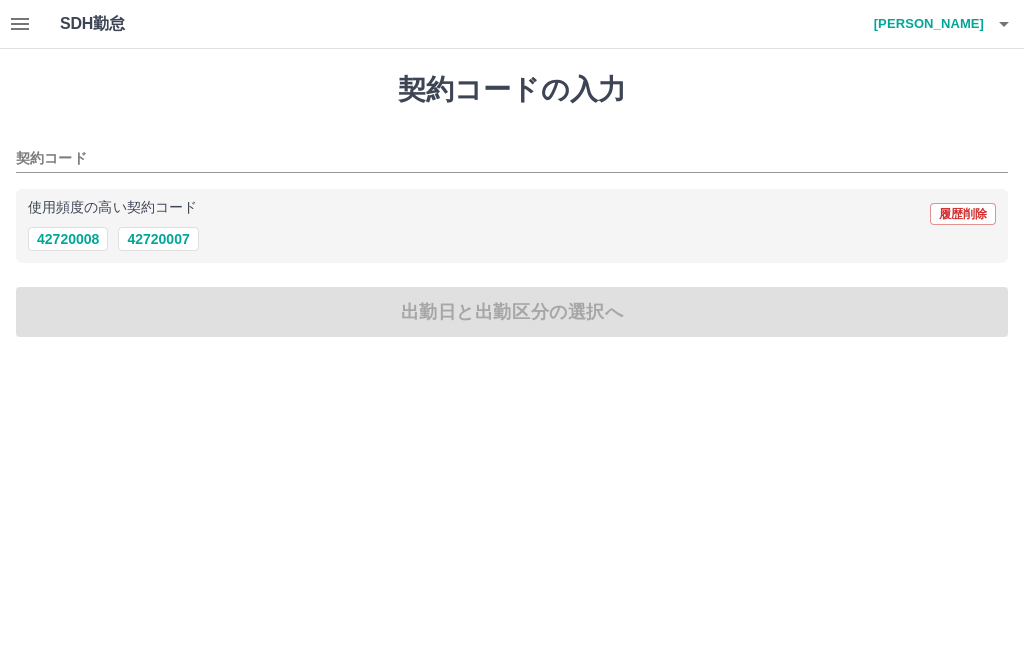 click on "42720007" at bounding box center [158, 239] 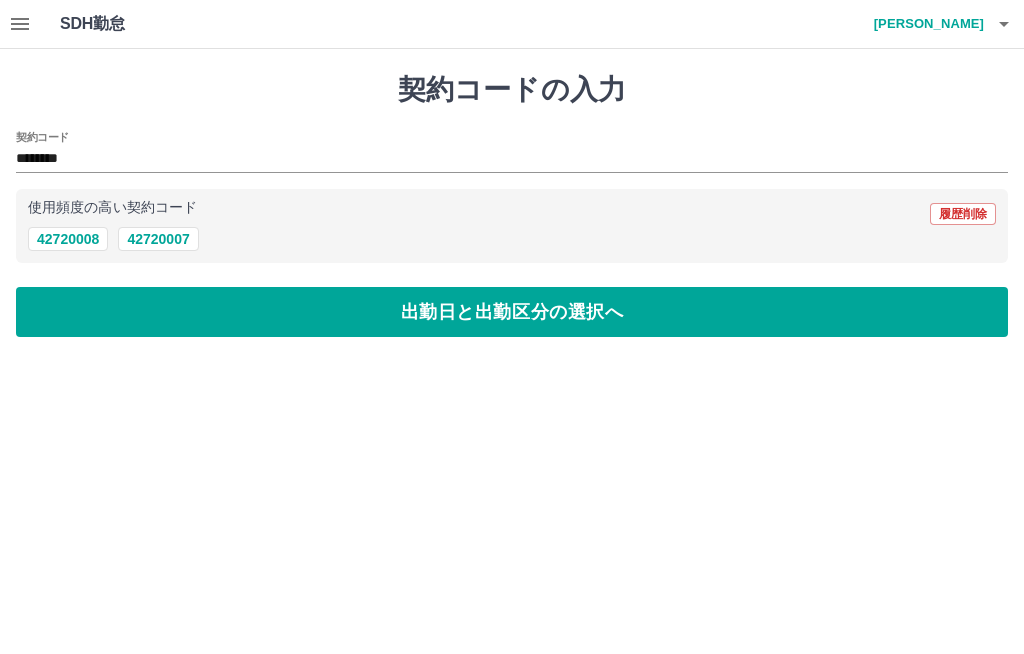 click on "出勤日と出勤区分の選択へ" at bounding box center (512, 312) 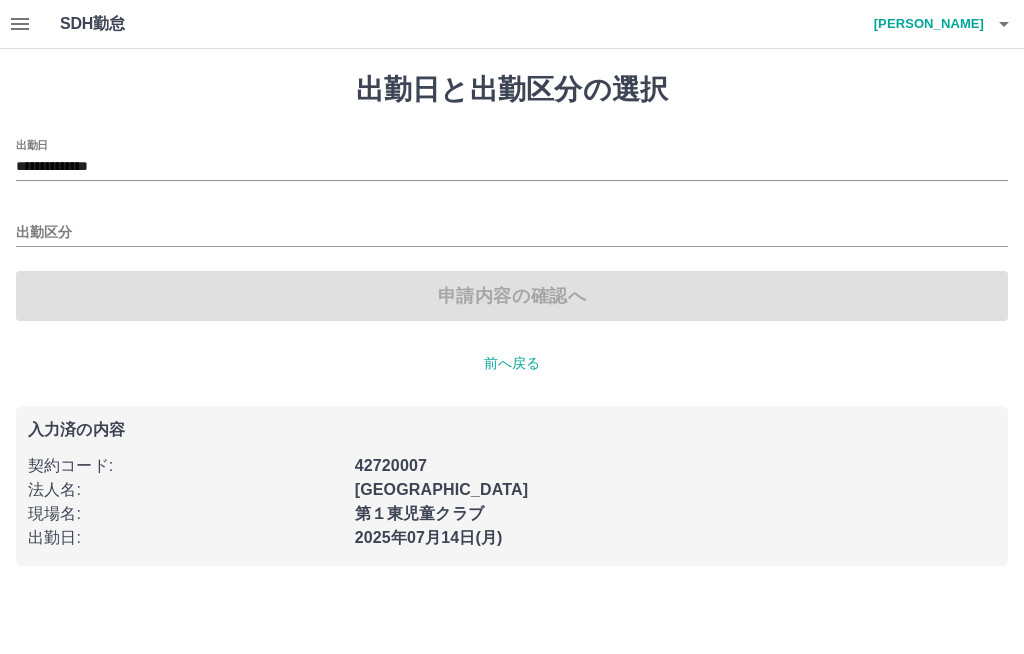 click on "**********" at bounding box center [512, 167] 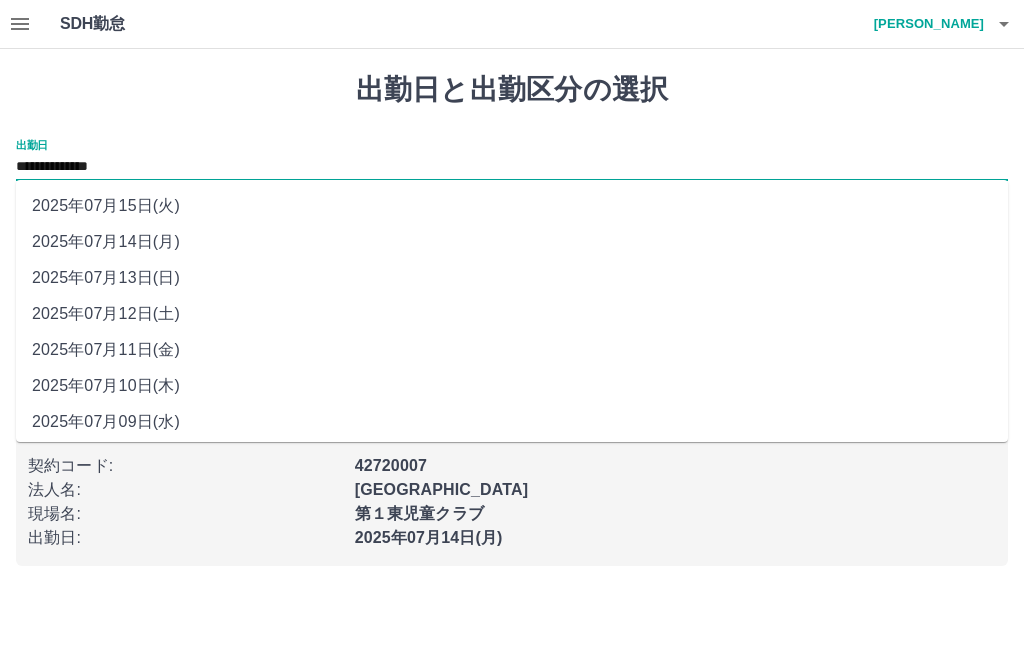 click on "2025年07月12日(土)" at bounding box center (512, 314) 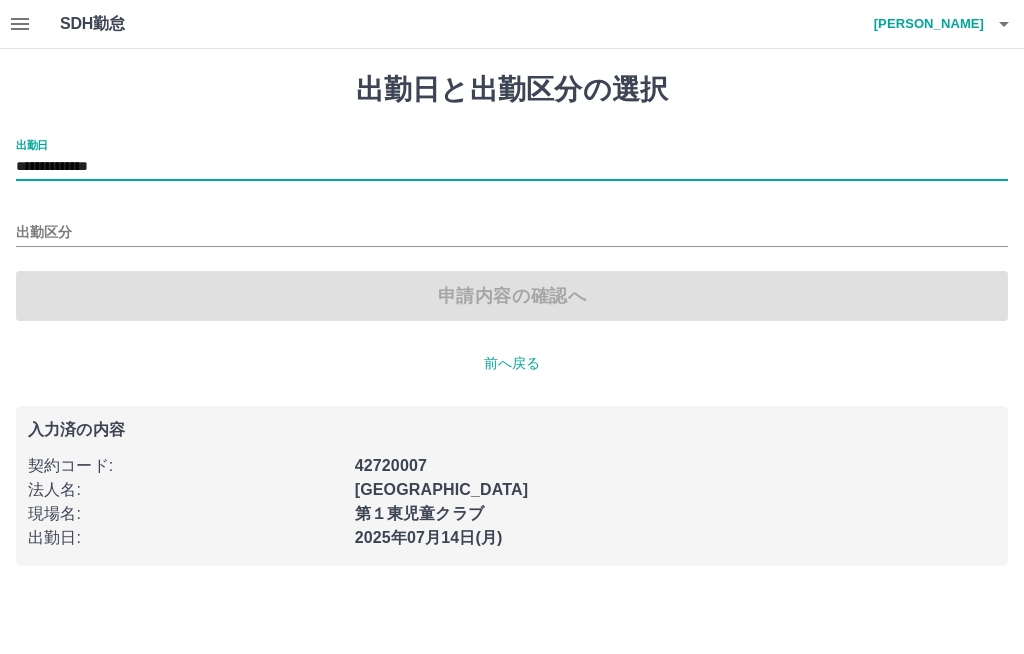 click on "出勤区分" at bounding box center [512, 233] 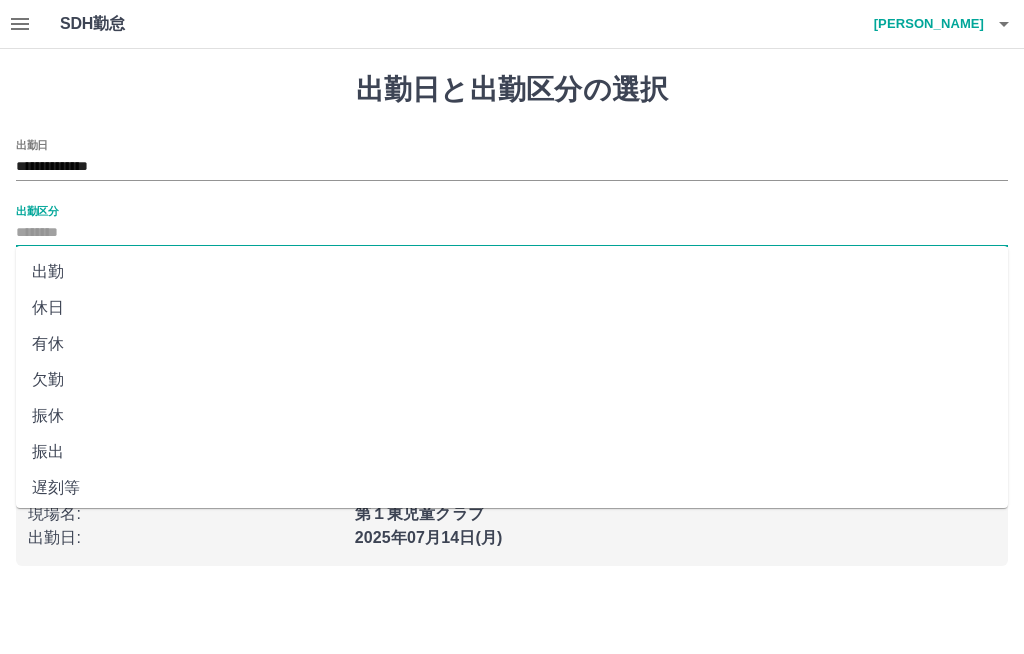 click on "休日" at bounding box center [512, 308] 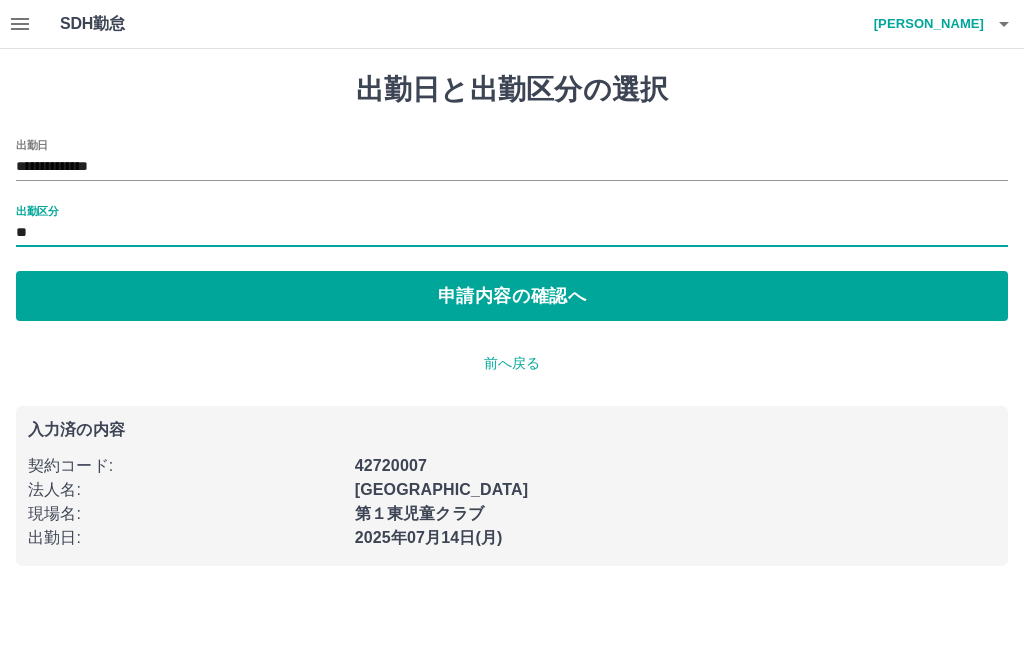 click on "申請内容の確認へ" at bounding box center (512, 296) 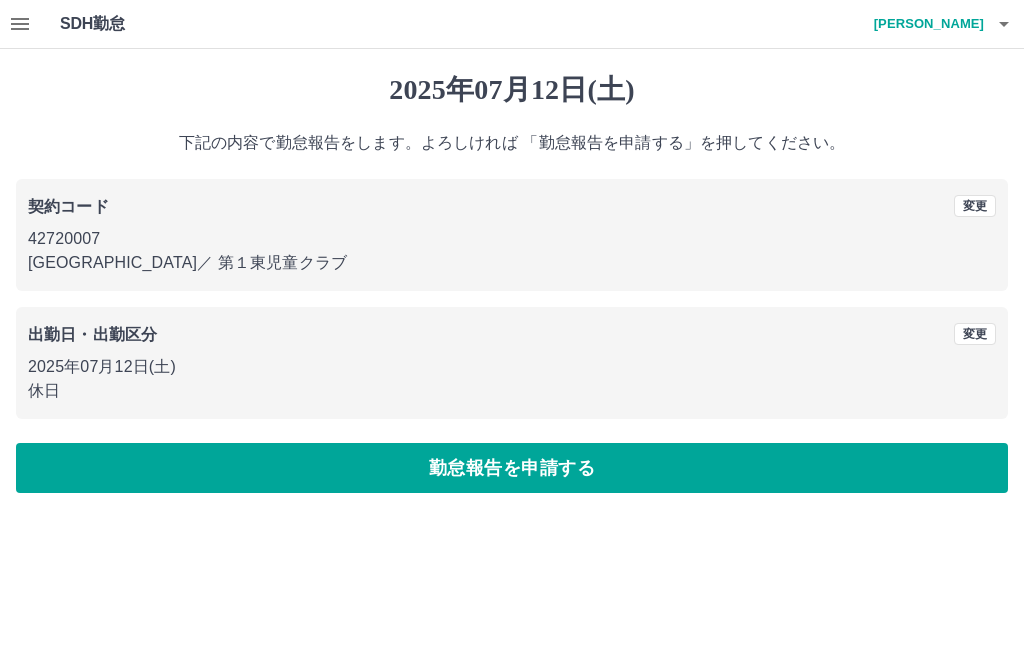 click on "勤怠報告を申請する" at bounding box center [512, 468] 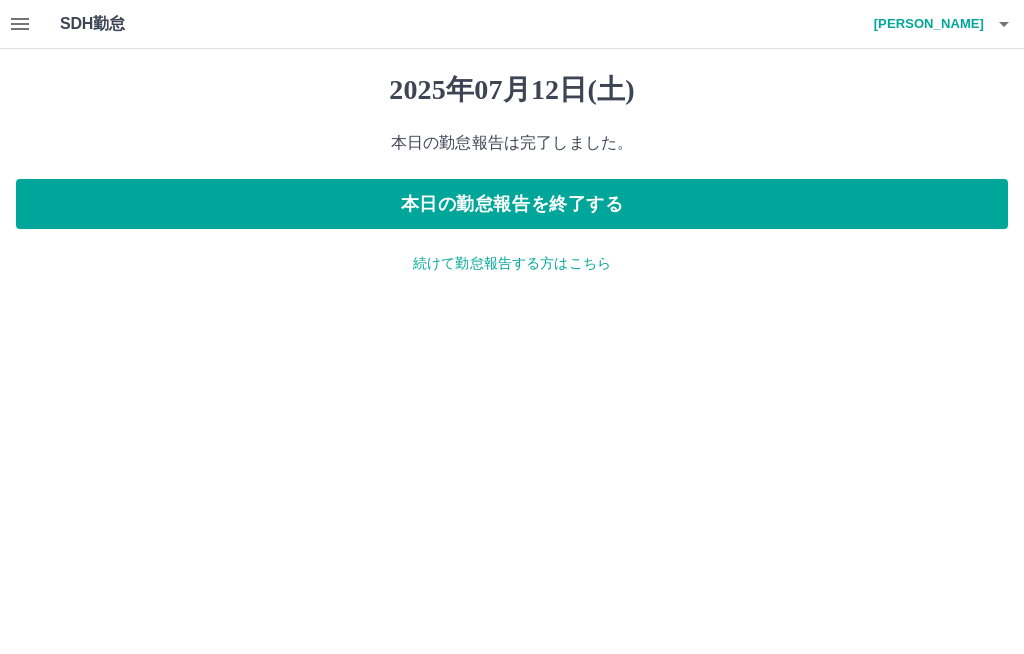 click on "本日の勤怠報告を終了する" at bounding box center [512, 204] 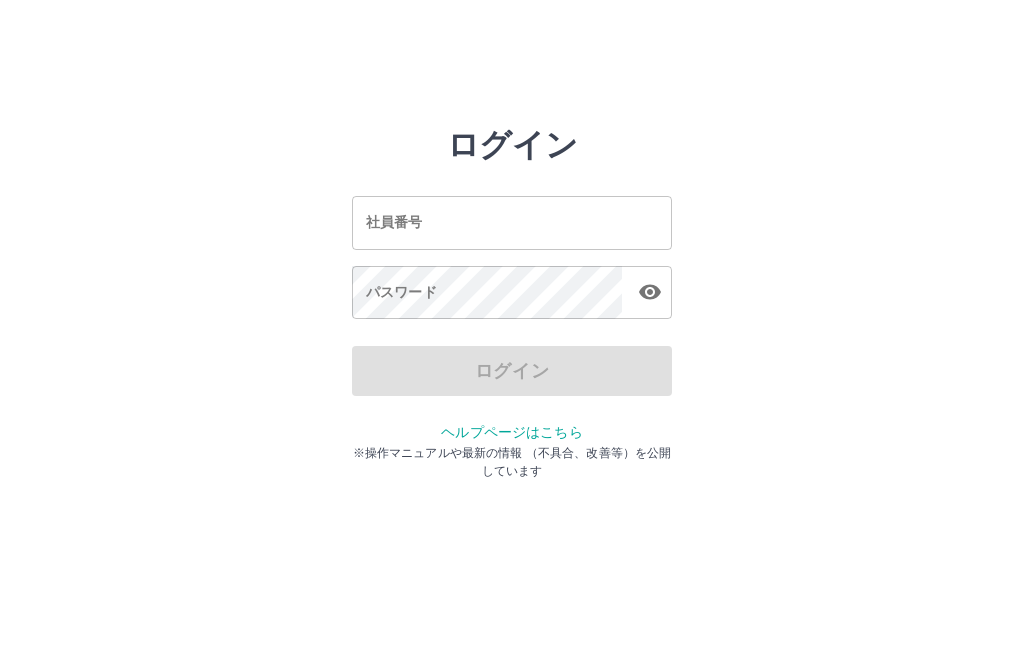 scroll, scrollTop: 0, scrollLeft: 0, axis: both 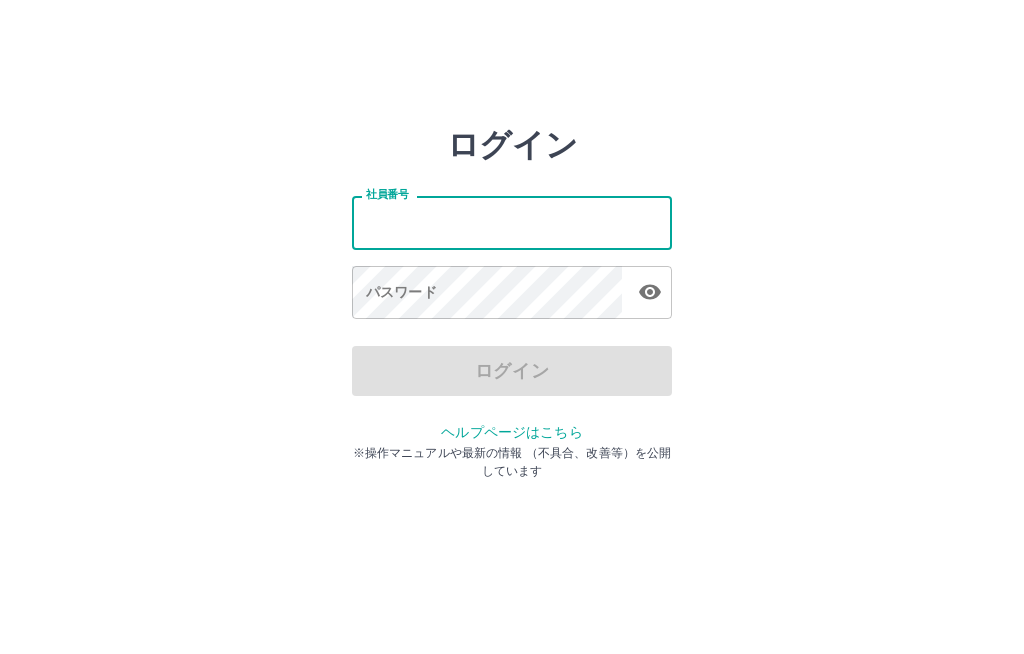 type on "*******" 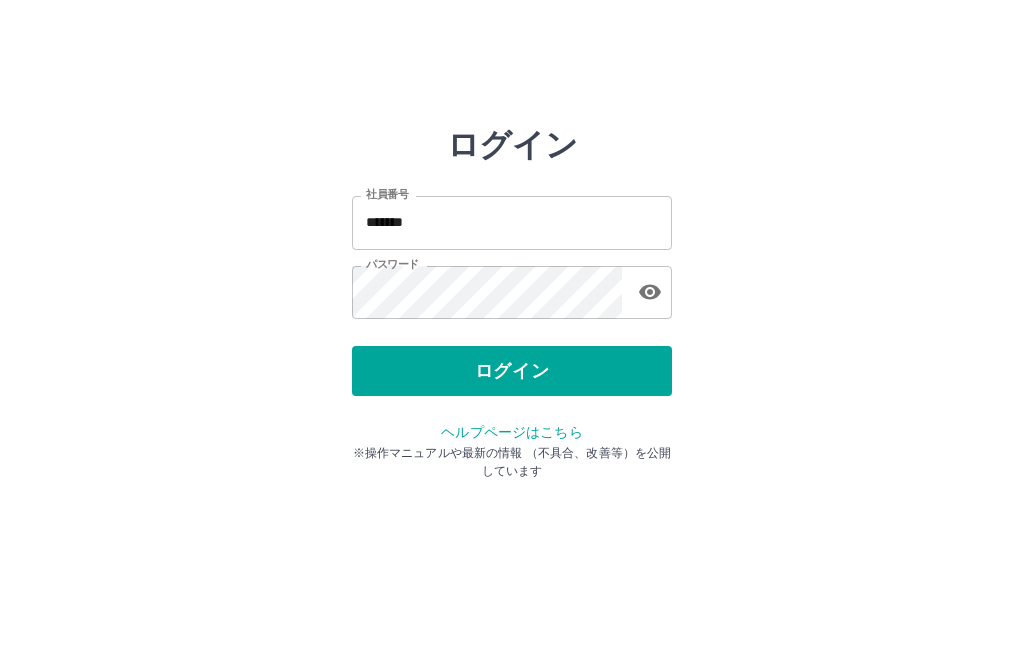 click on "ログイン" at bounding box center [512, 371] 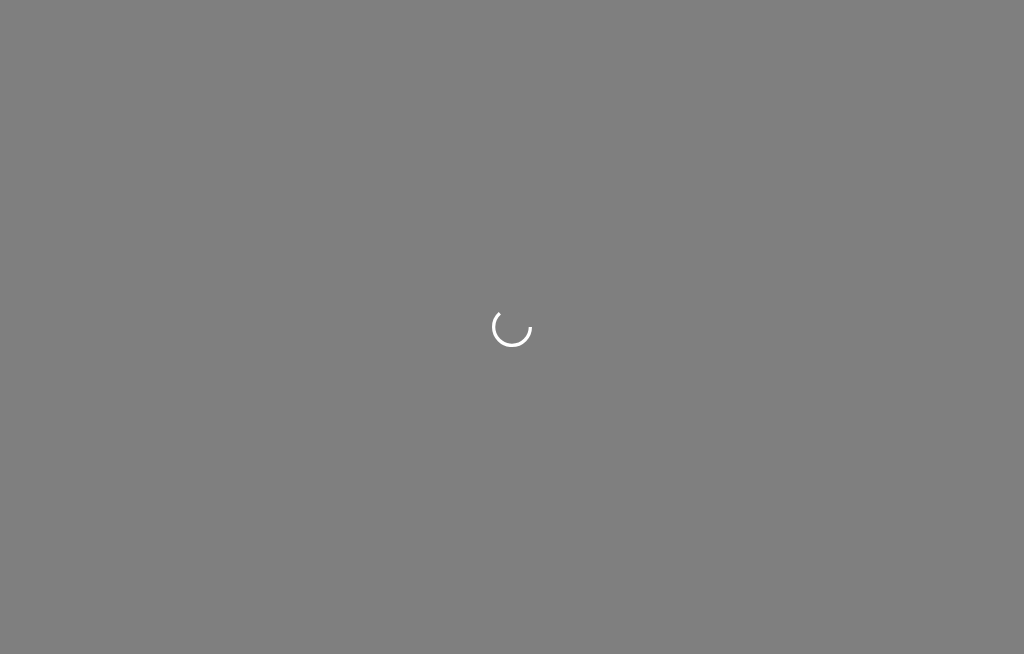 scroll, scrollTop: 0, scrollLeft: 0, axis: both 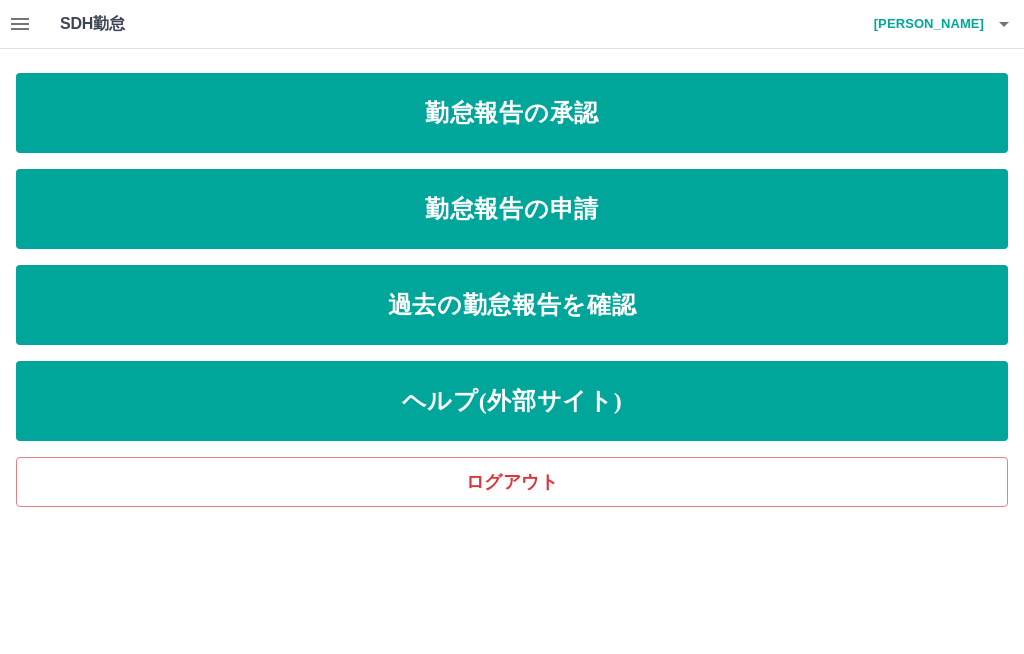 click on "過去の勤怠報告を確認" at bounding box center [512, 305] 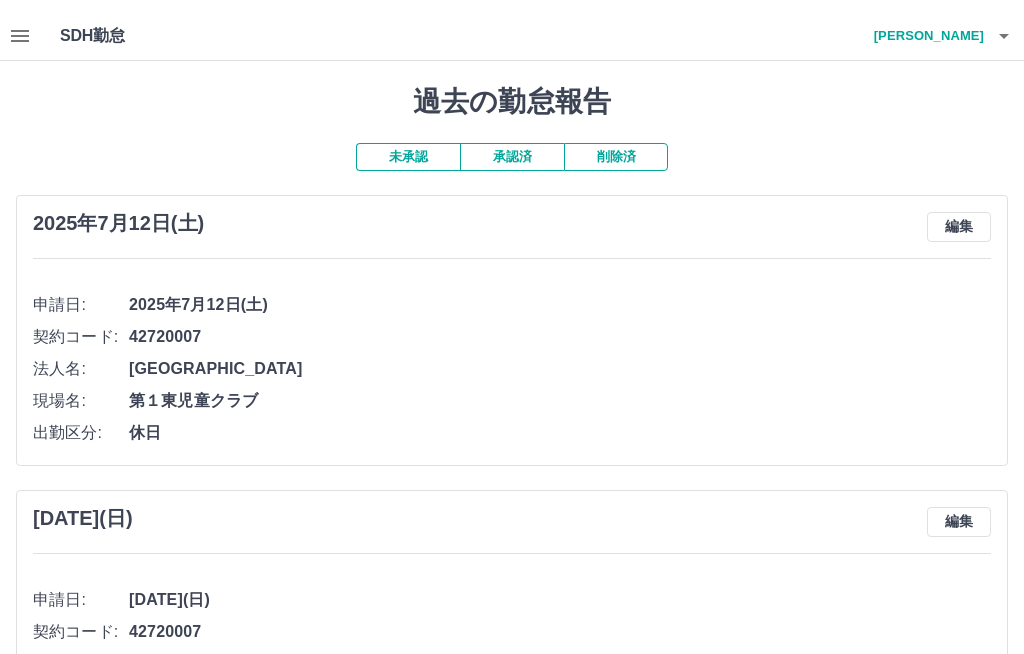 scroll, scrollTop: 0, scrollLeft: 0, axis: both 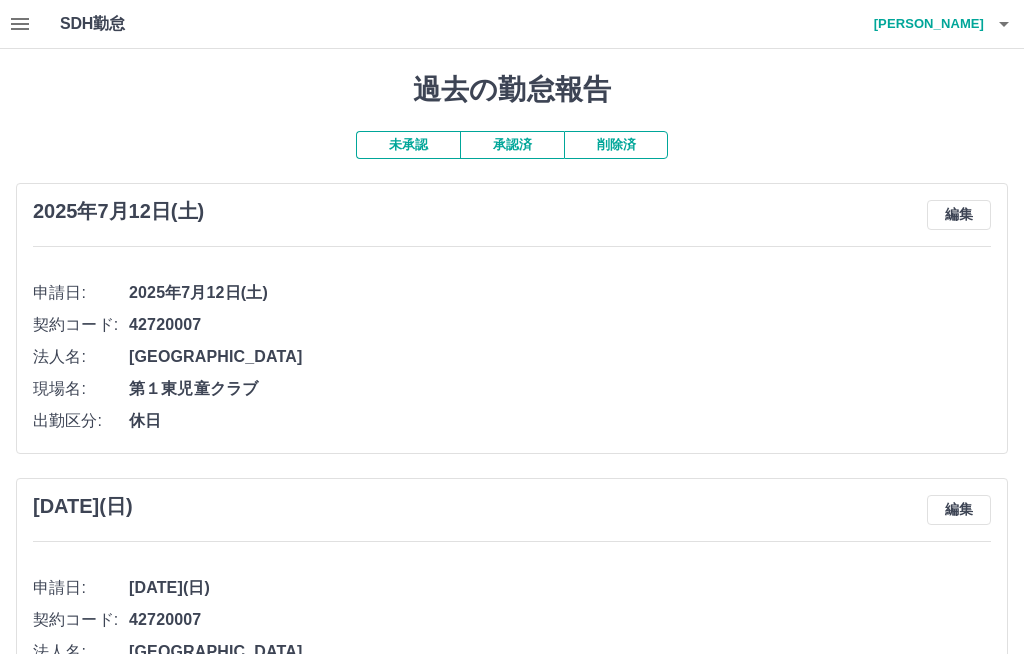 click on "承認済" at bounding box center (512, 145) 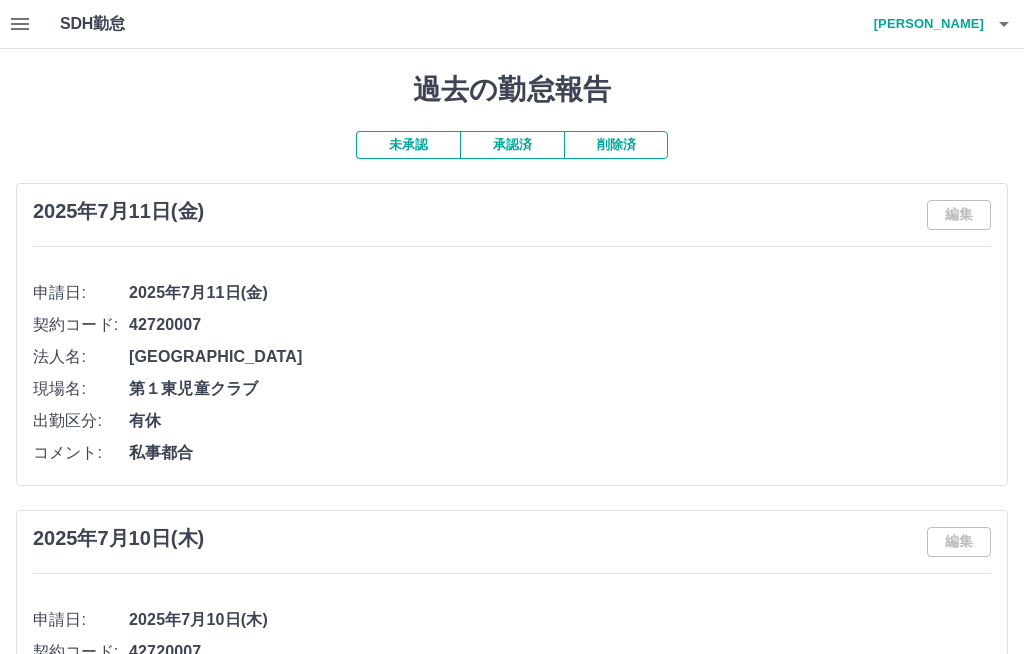 click on "未承認" at bounding box center (408, 145) 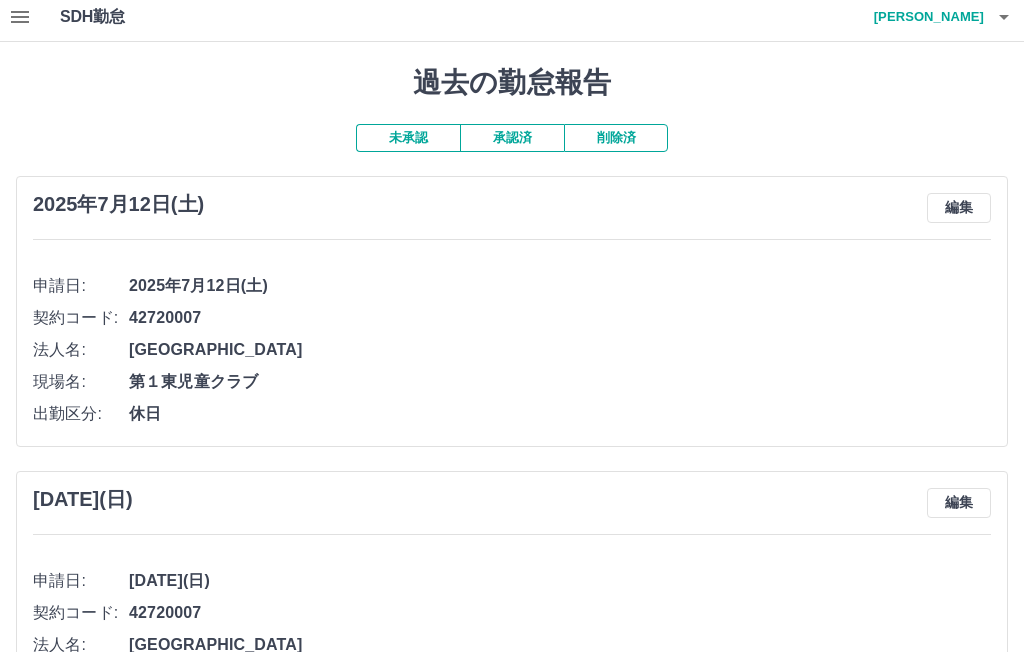 scroll, scrollTop: 0, scrollLeft: 0, axis: both 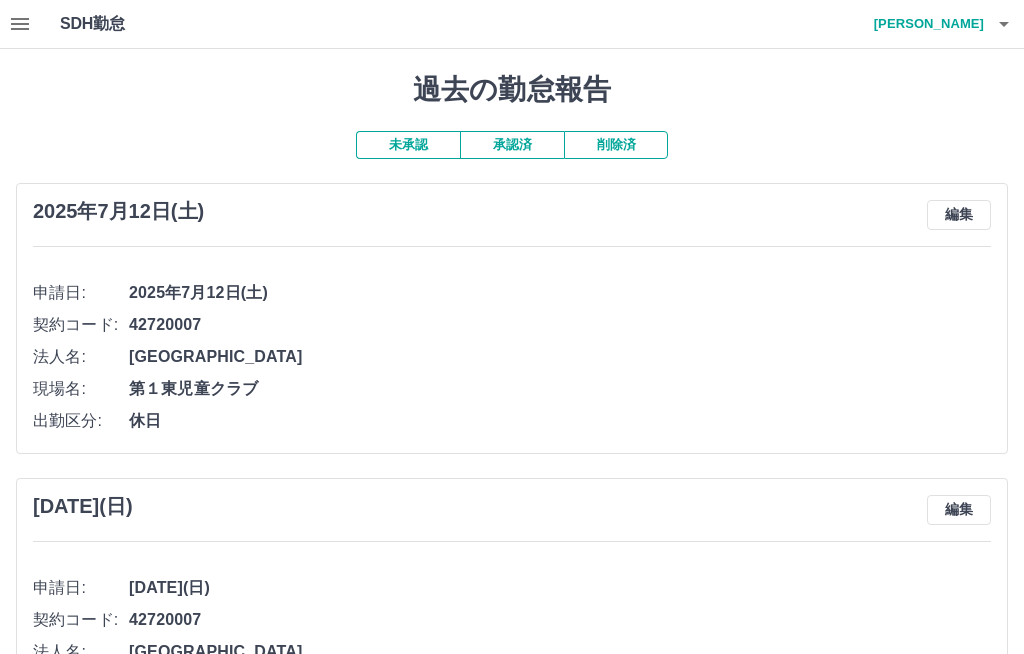 click on "承認済" at bounding box center (512, 145) 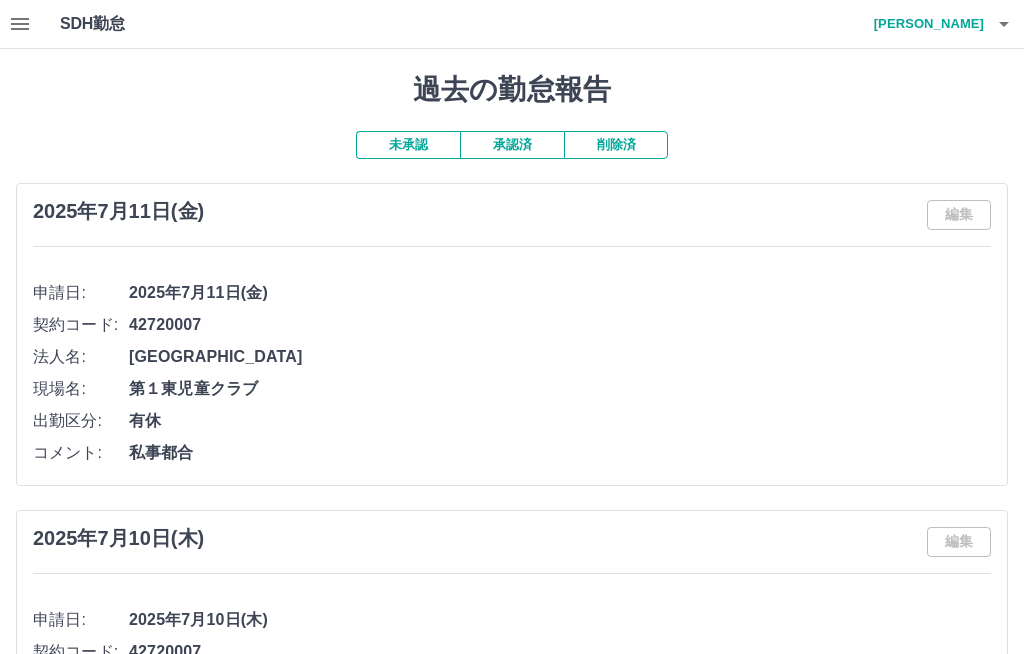 click on "未承認" at bounding box center (408, 145) 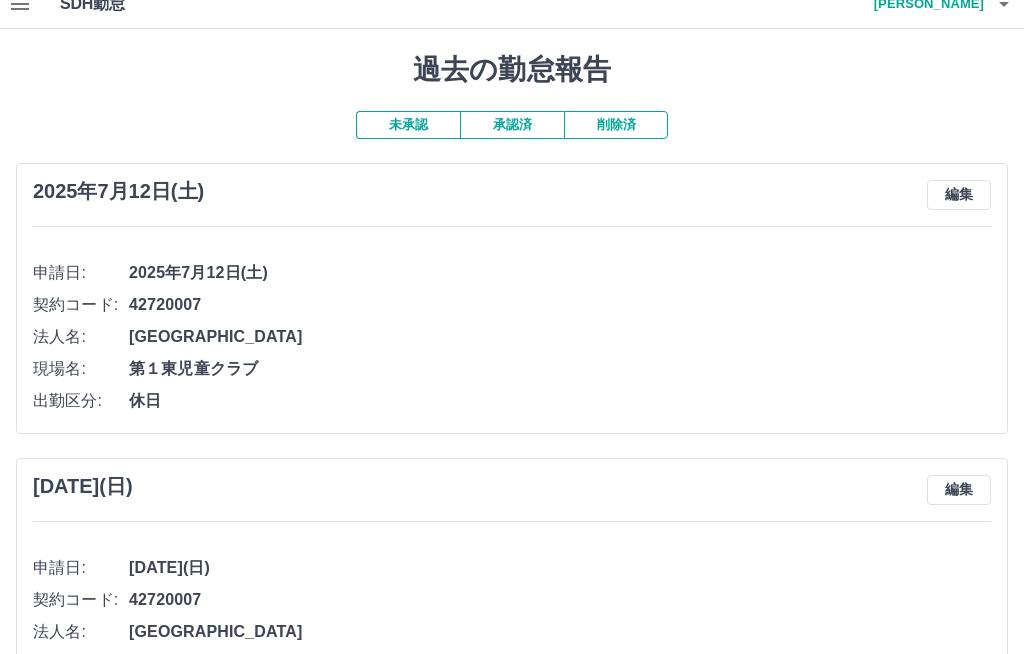 scroll, scrollTop: 0, scrollLeft: 0, axis: both 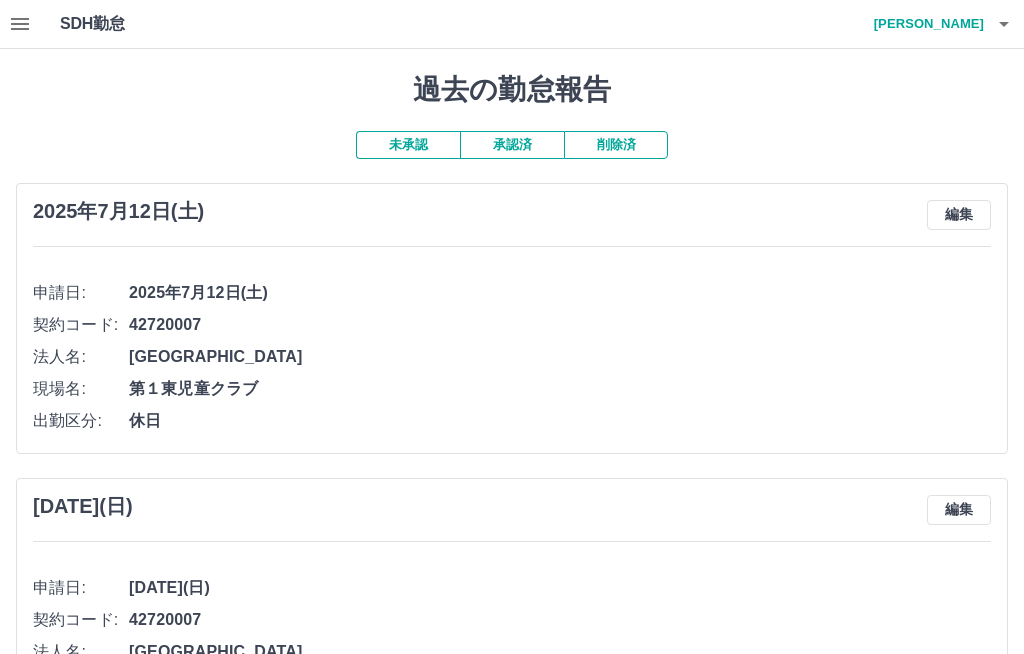 click at bounding box center [20, 24] 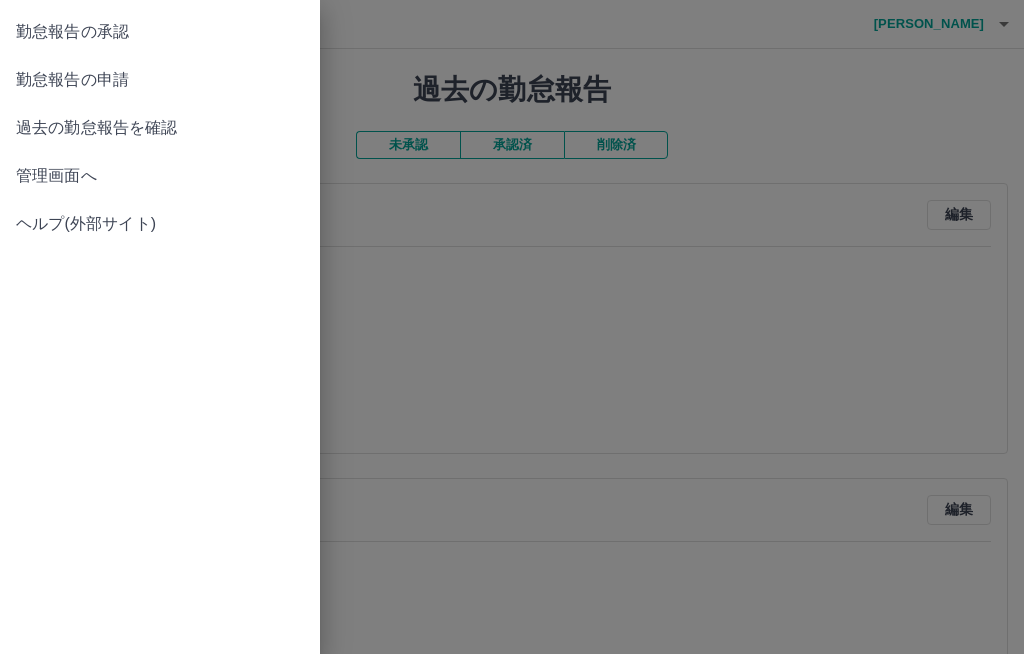 click on "勤怠報告の申請" at bounding box center [160, 80] 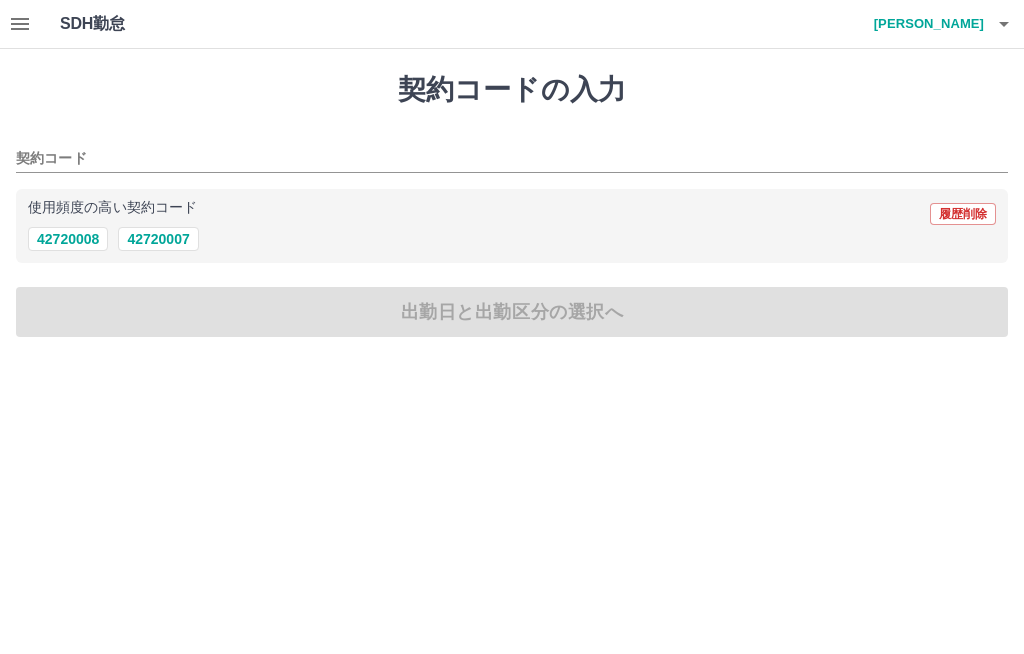 click on "42720007" at bounding box center [158, 239] 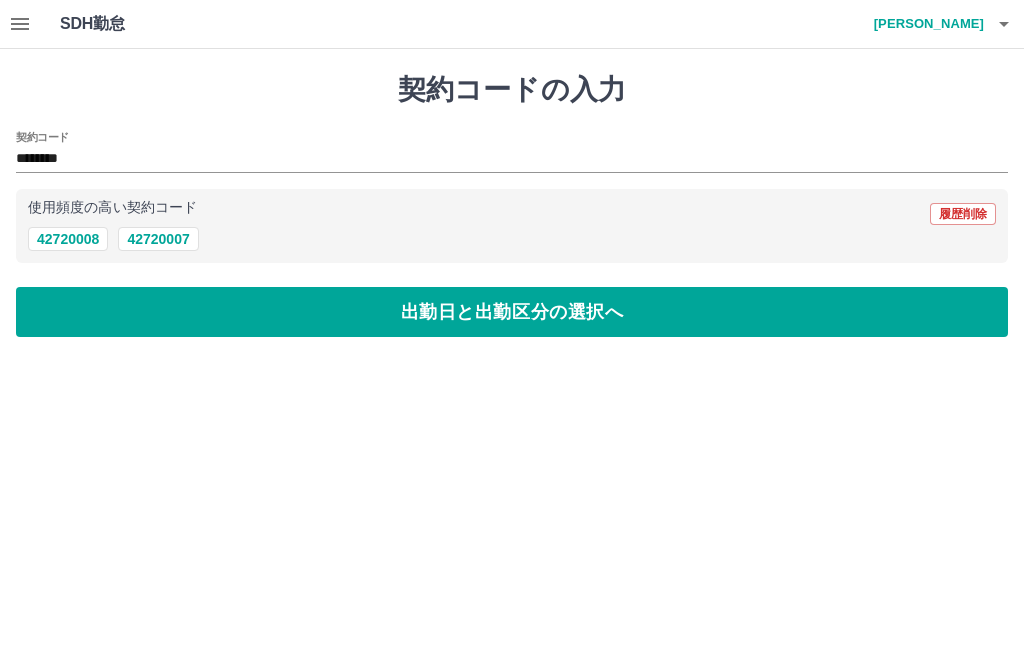 click on "********" at bounding box center (497, 159) 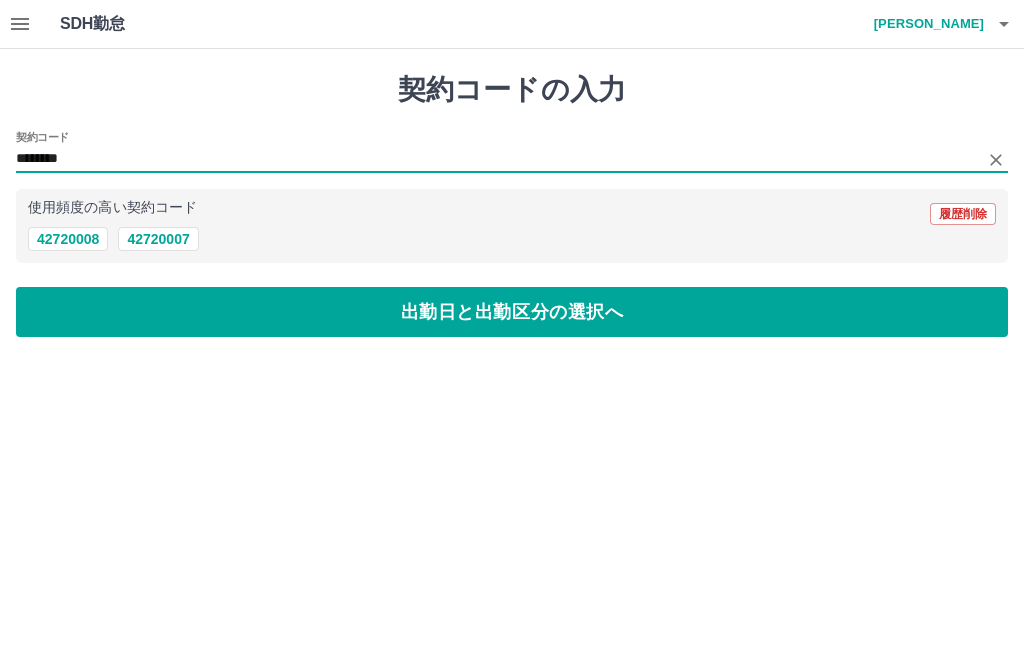 click on "42720007" at bounding box center (158, 239) 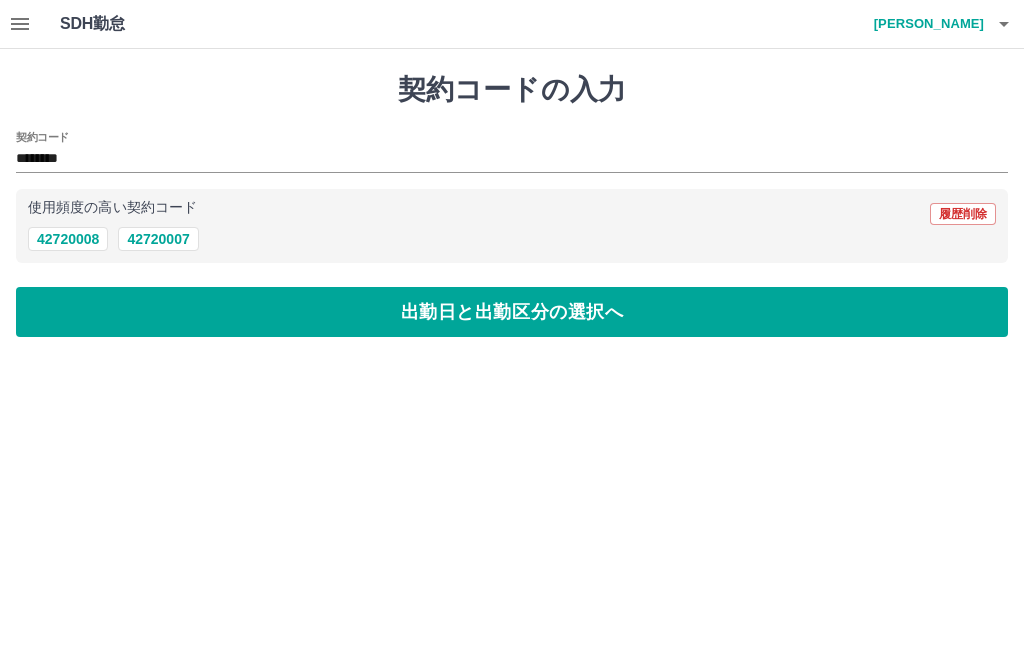click on "出勤日と出勤区分の選択へ" at bounding box center [512, 312] 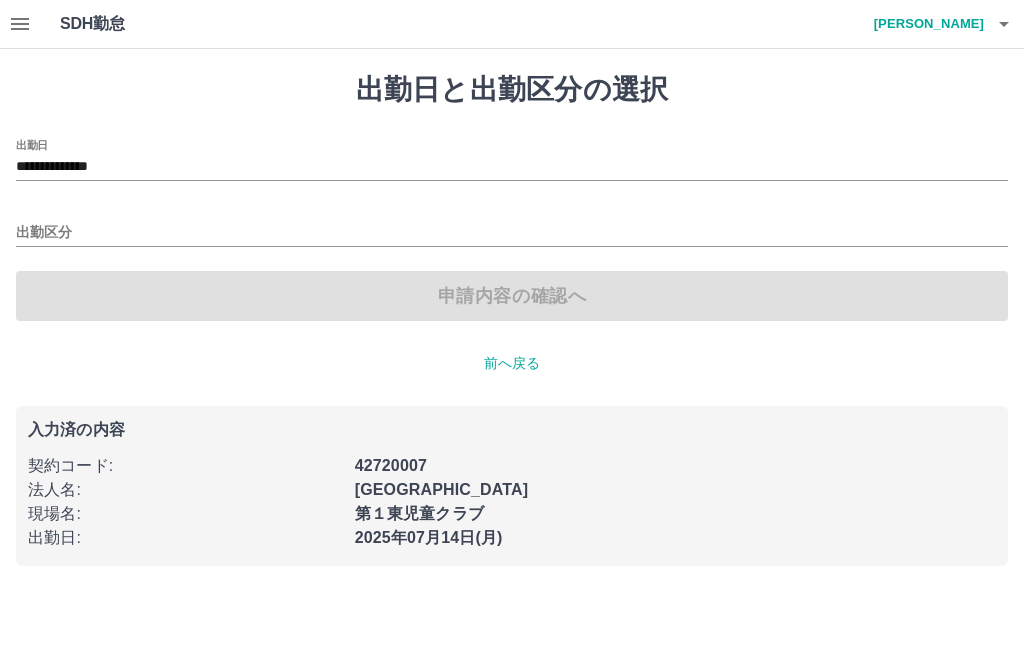 click on "**********" at bounding box center (512, 167) 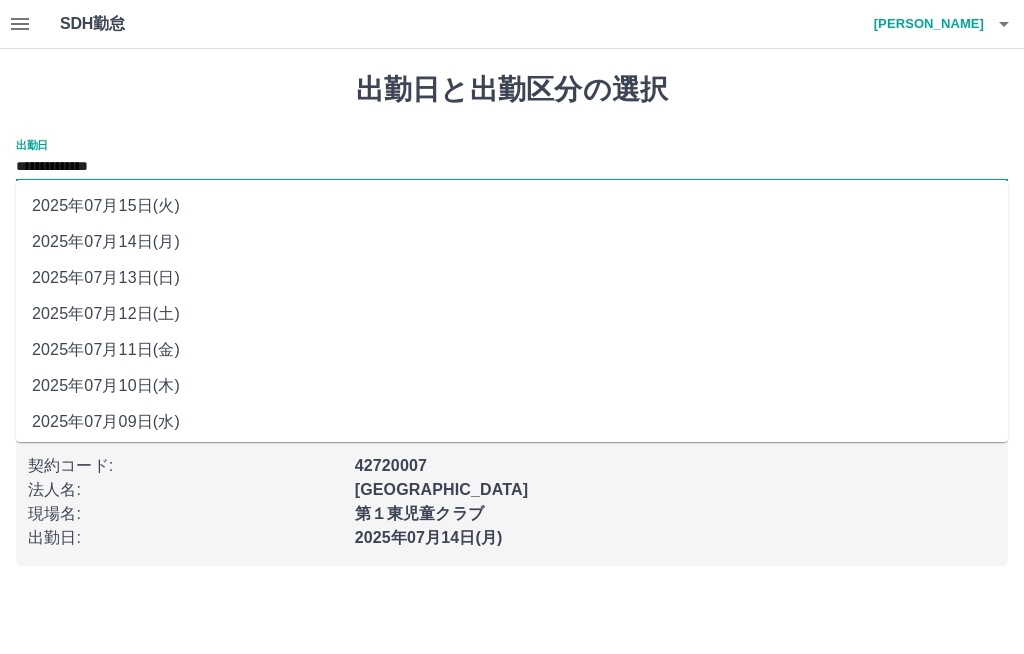 click on "2025年07月10日(木)" at bounding box center (512, 386) 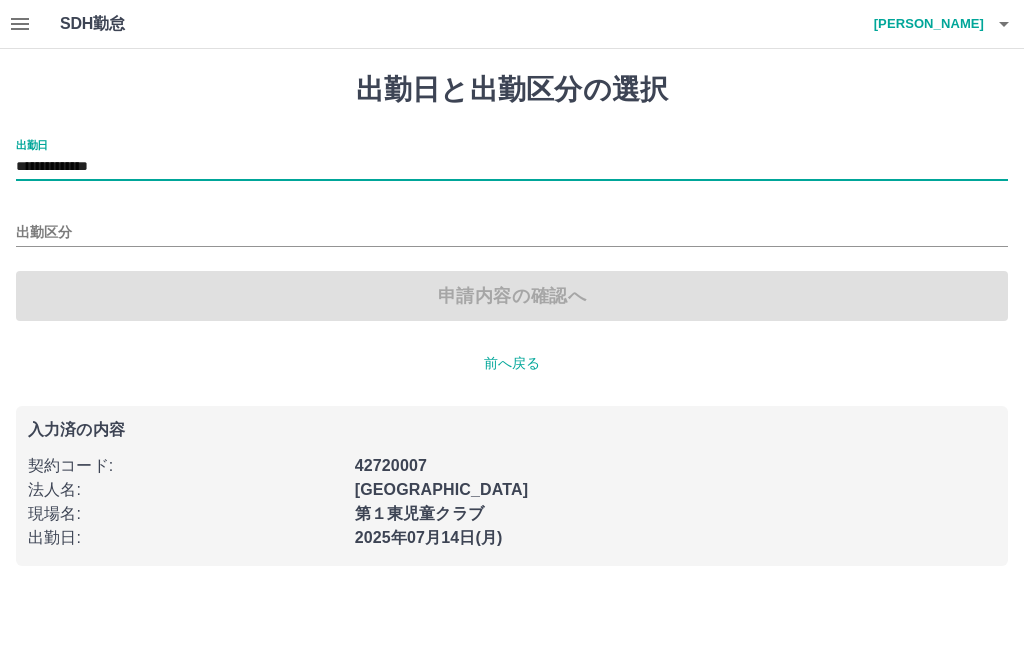 click on "出勤区分" at bounding box center [512, 233] 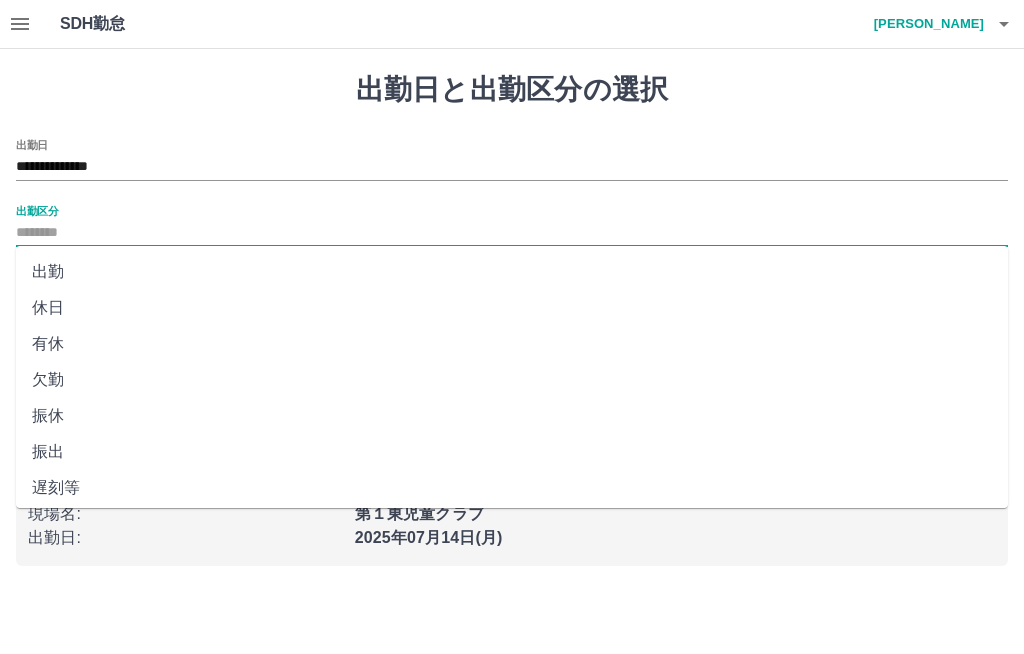 click on "出勤" at bounding box center [512, 272] 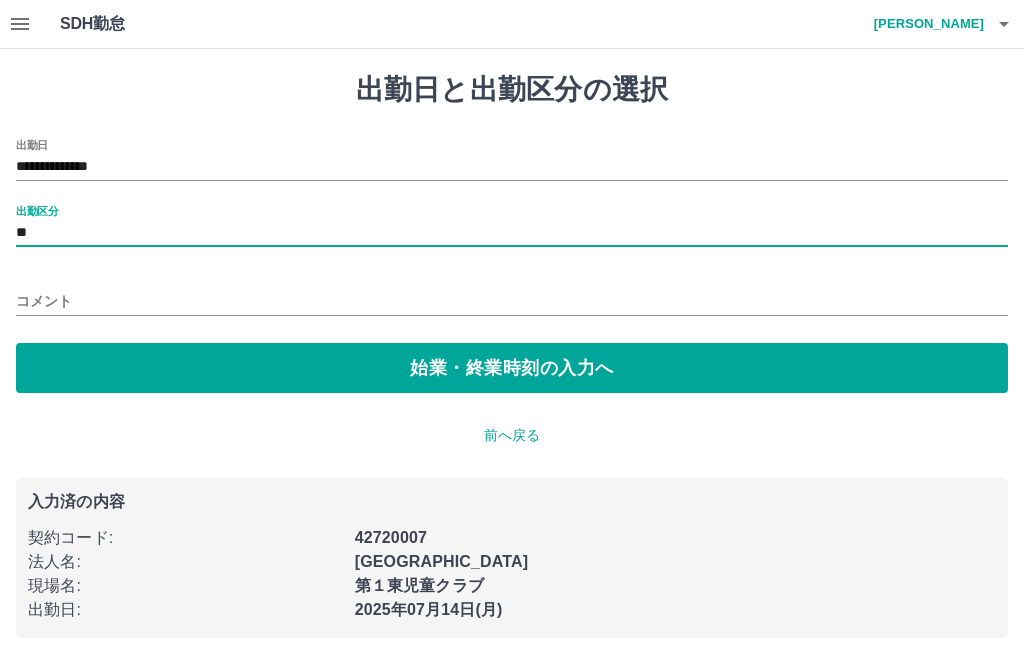 type on "**" 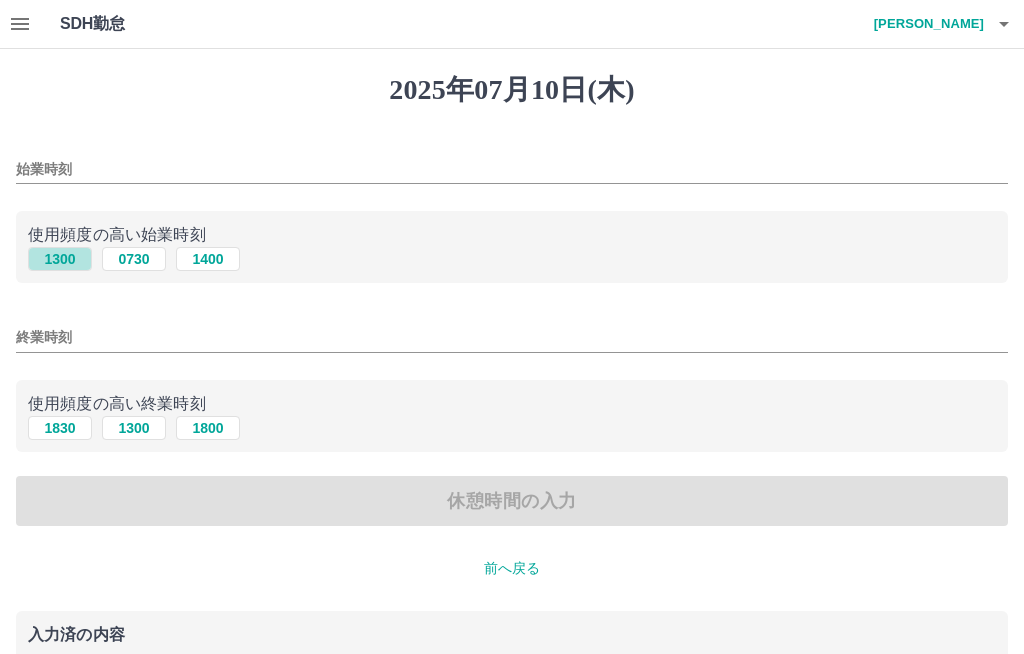 click on "1300" at bounding box center [60, 259] 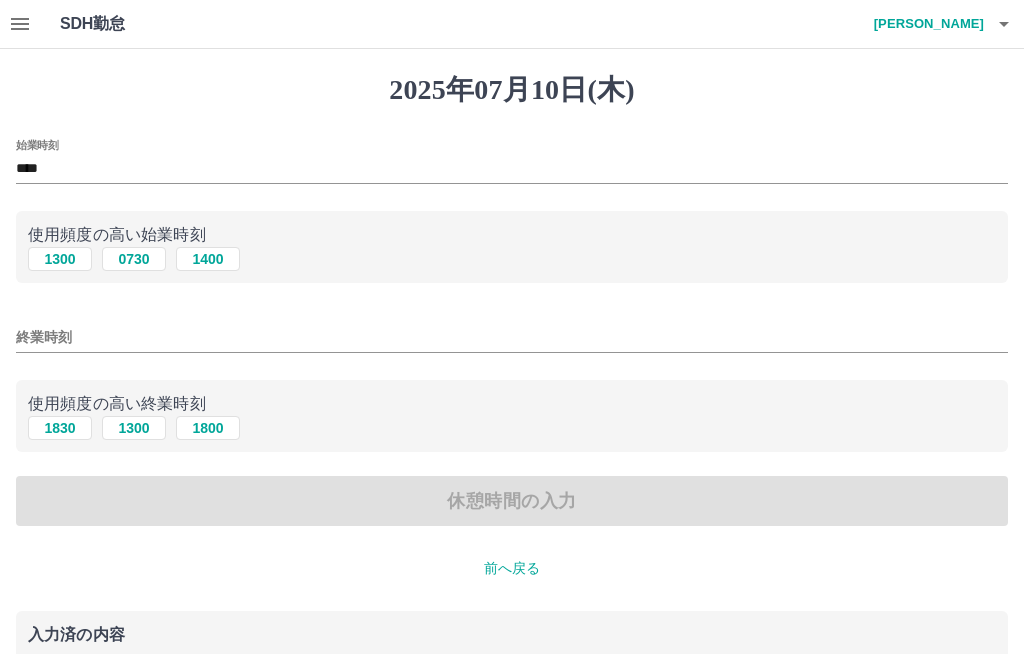 click on "終業時刻" at bounding box center [512, 337] 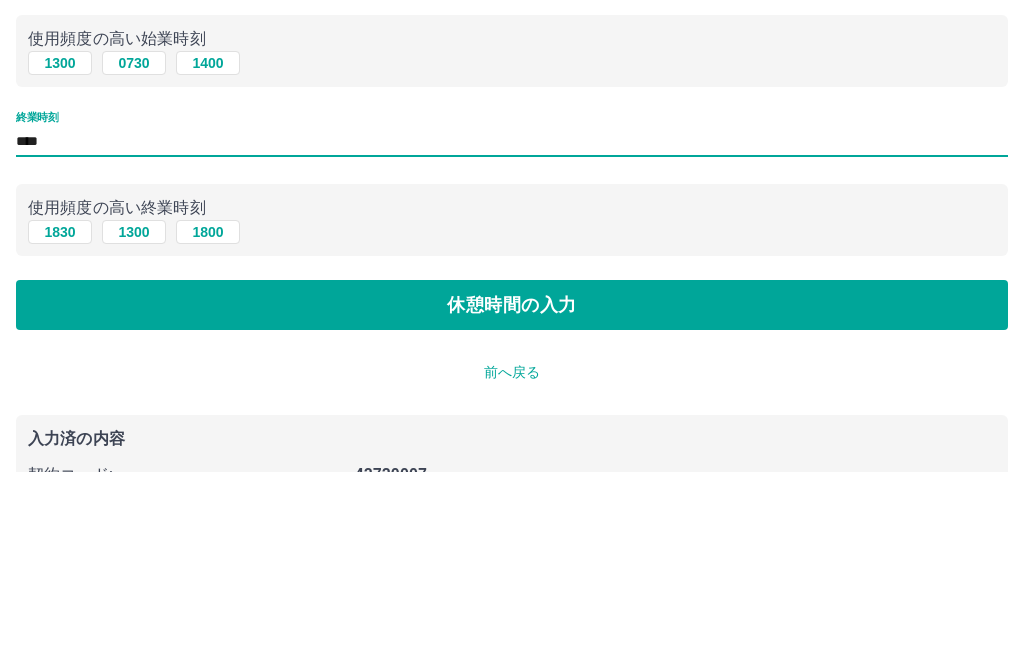 scroll, scrollTop: 17, scrollLeft: 0, axis: vertical 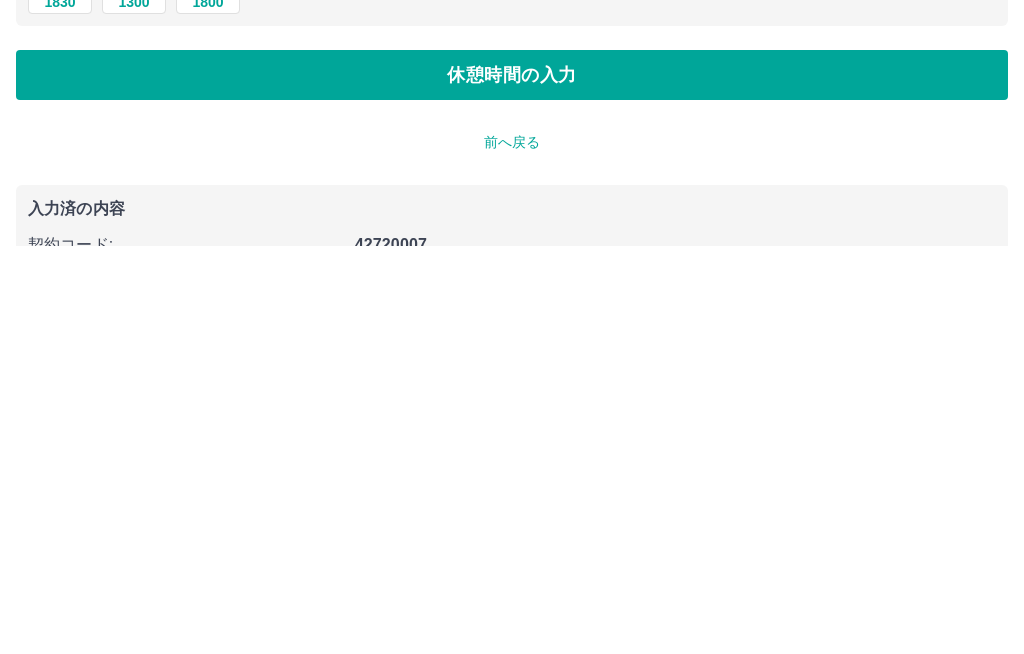type on "****" 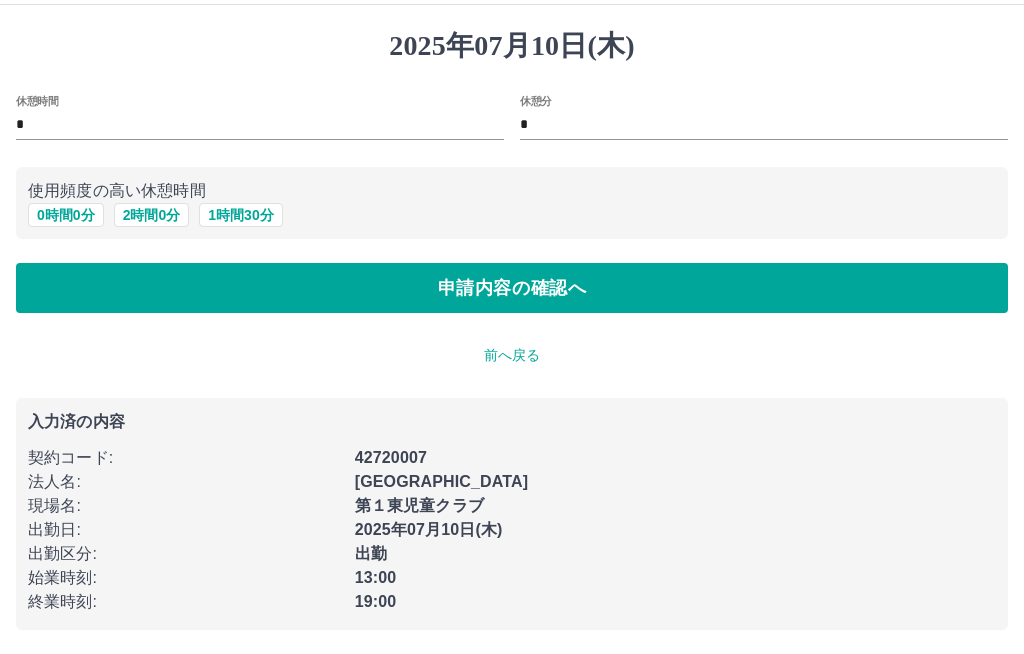 scroll, scrollTop: 1, scrollLeft: 0, axis: vertical 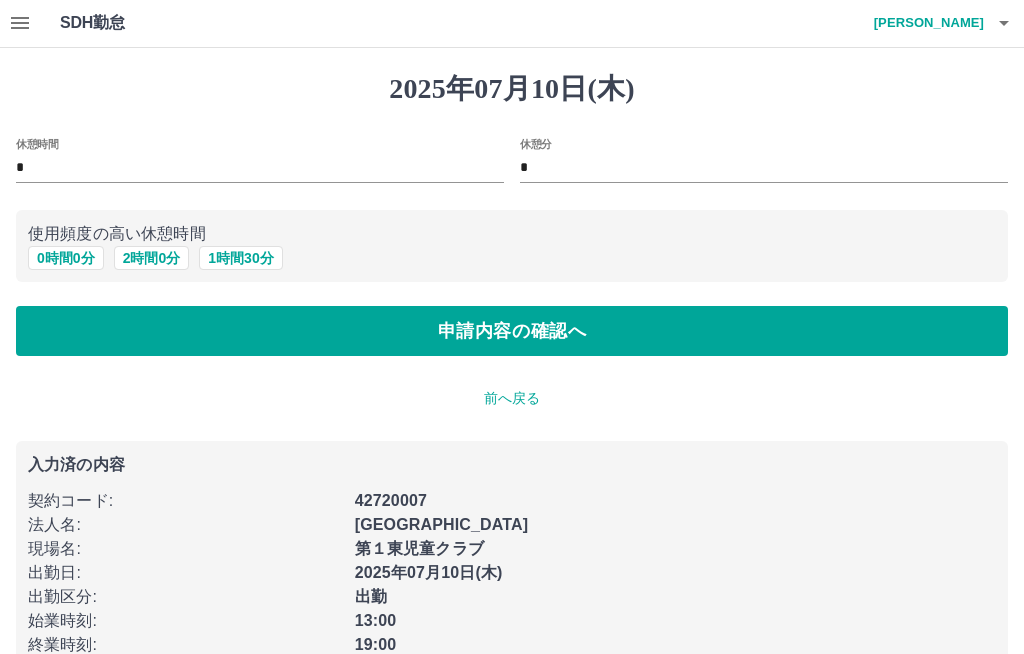 click on "申請内容の確認へ" at bounding box center [512, 331] 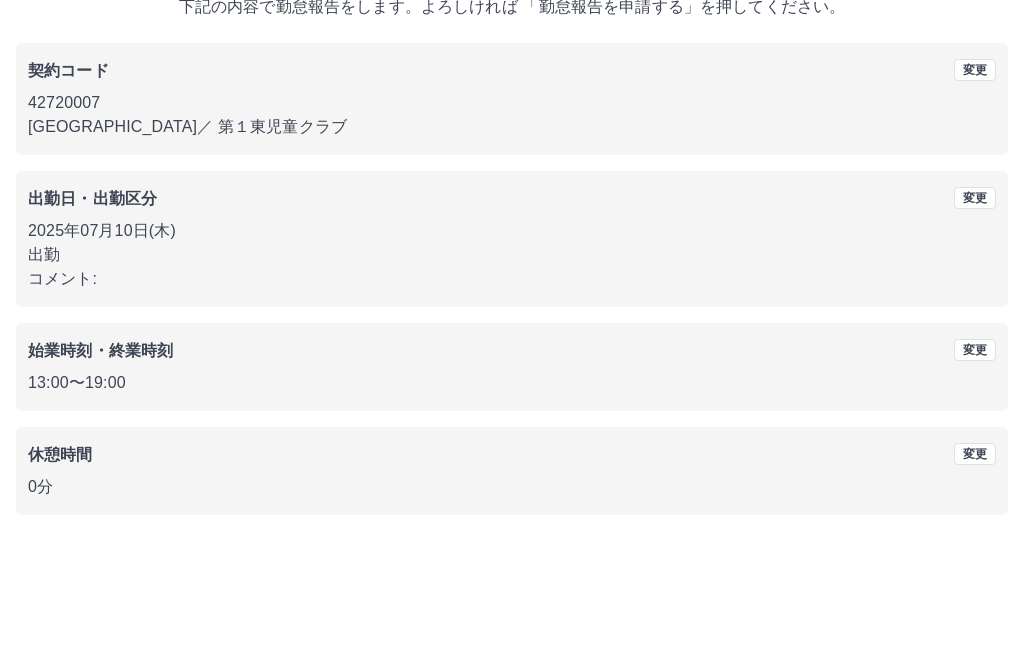 scroll, scrollTop: 25, scrollLeft: 0, axis: vertical 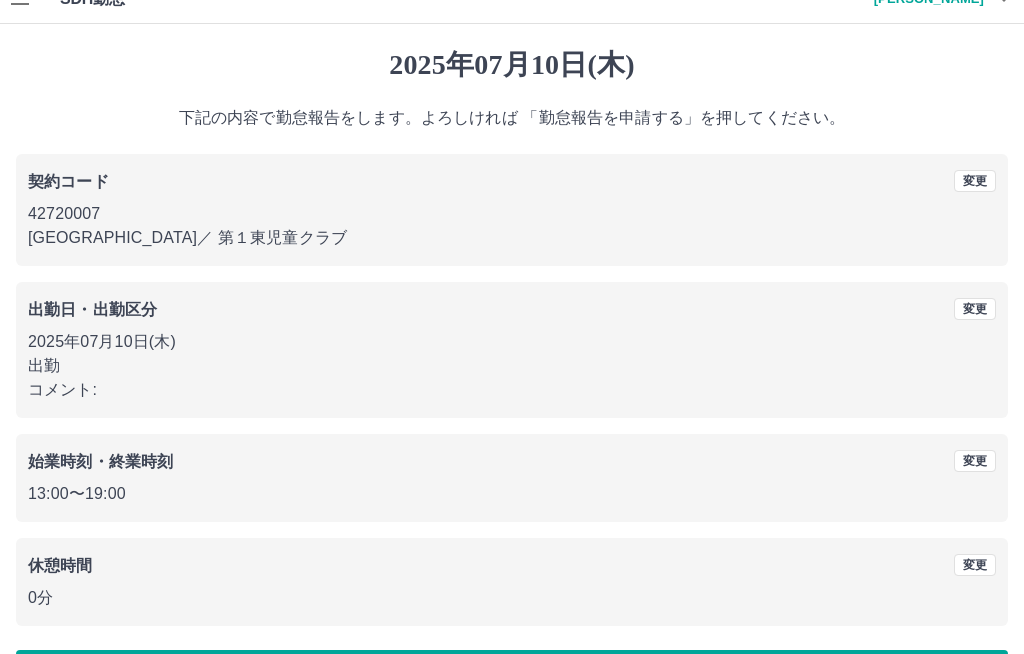 click on "勤怠報告を申請する" at bounding box center [512, 675] 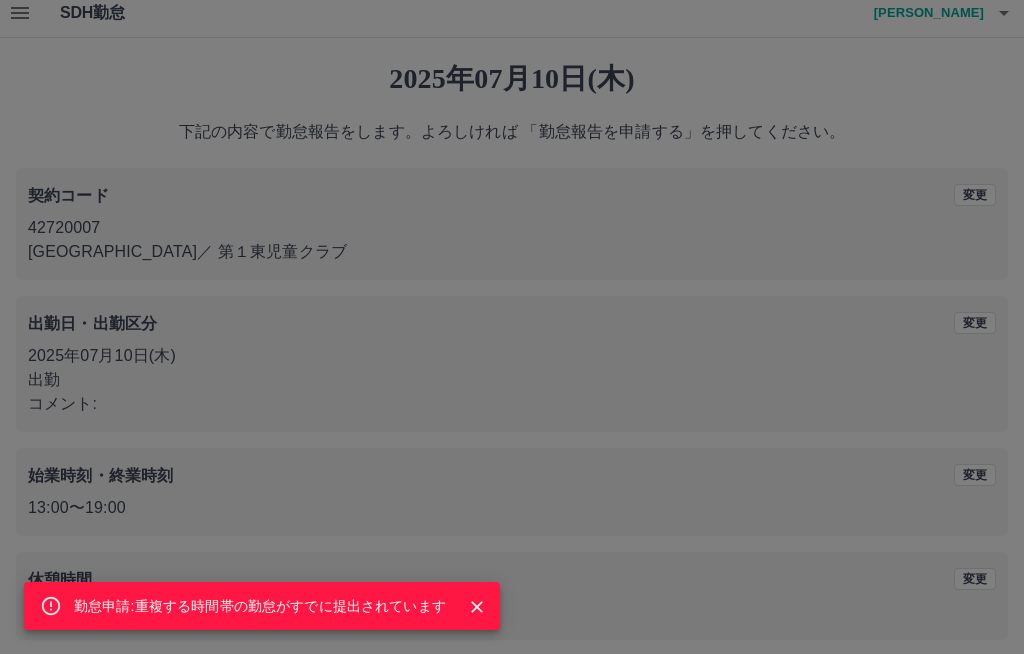scroll, scrollTop: 0, scrollLeft: 0, axis: both 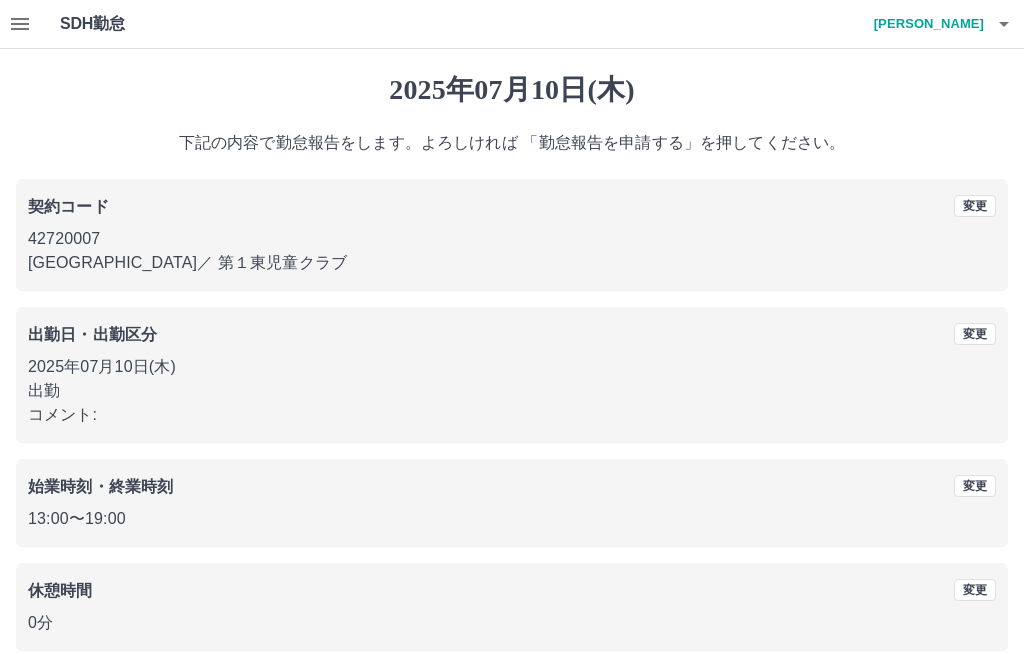 click 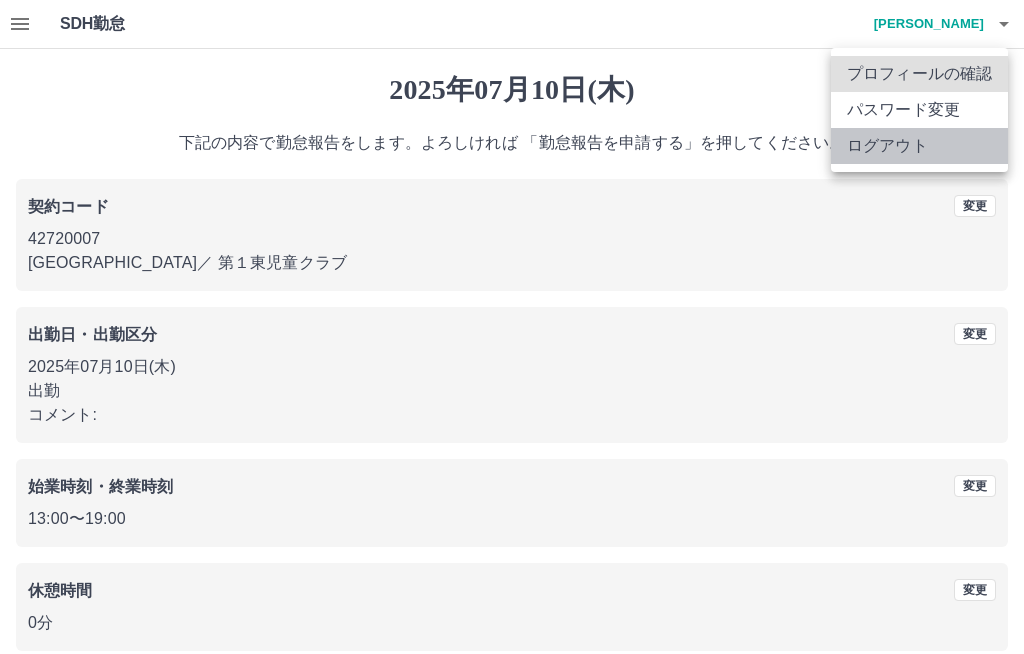 click on "ログアウト" at bounding box center [919, 146] 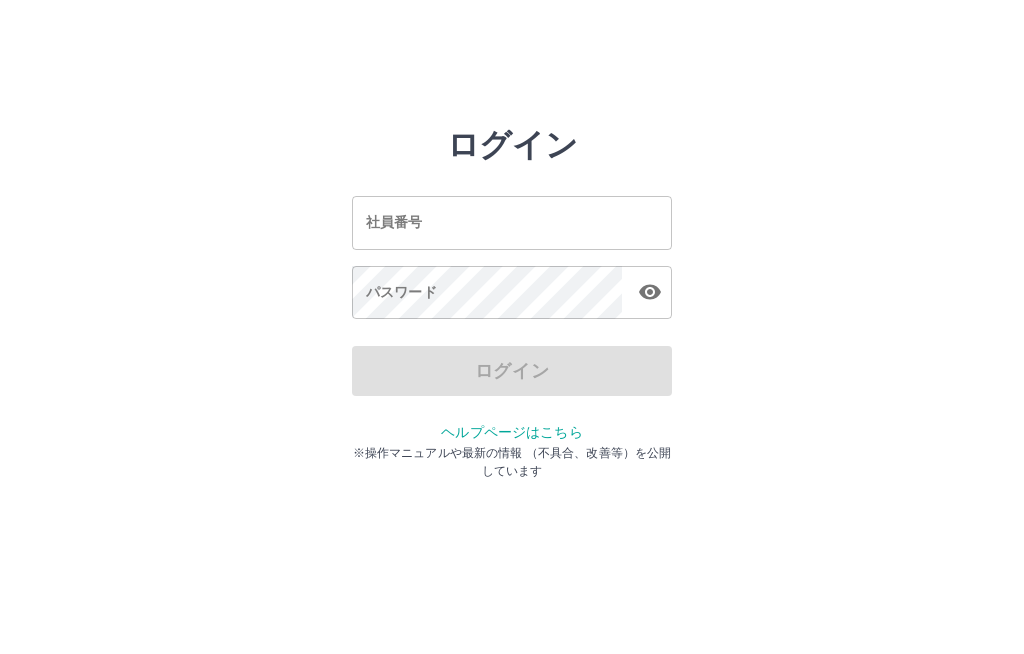 scroll, scrollTop: 0, scrollLeft: 0, axis: both 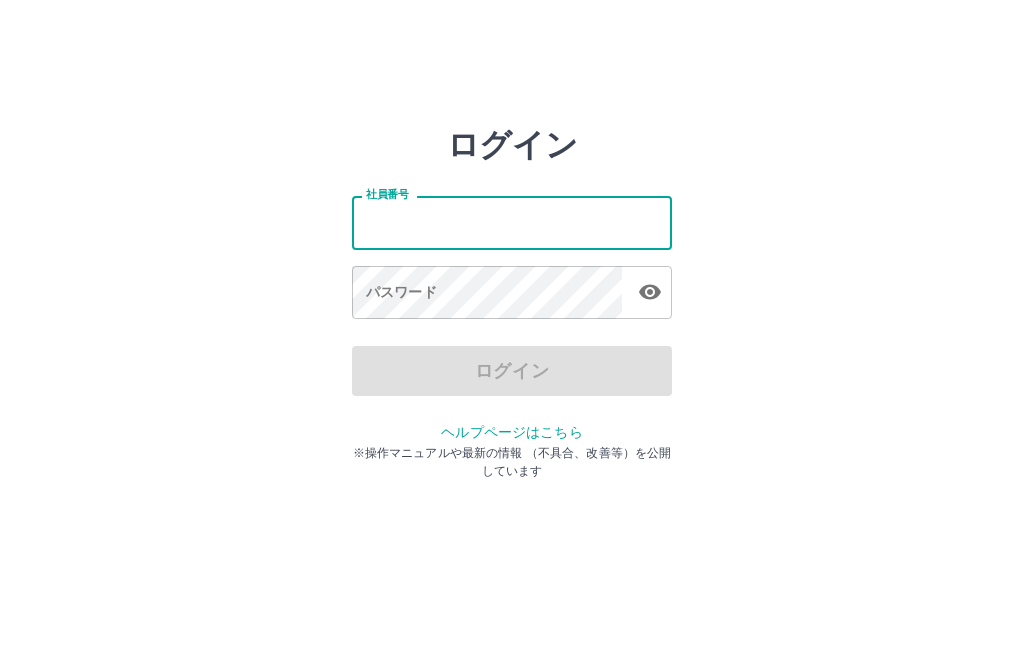 type on "*******" 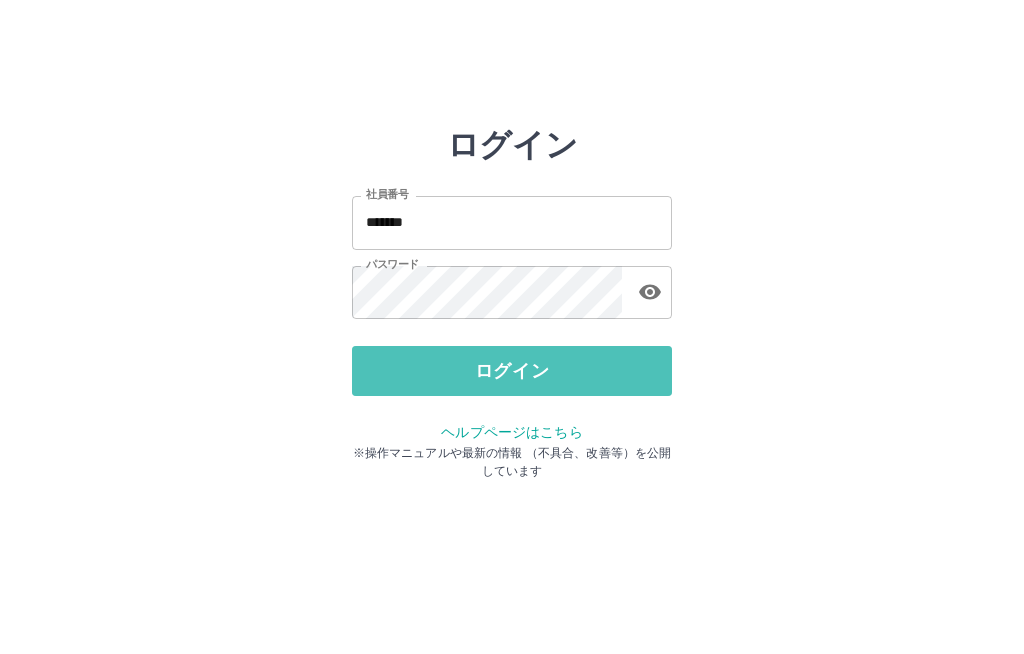 click on "ログイン" at bounding box center [512, 371] 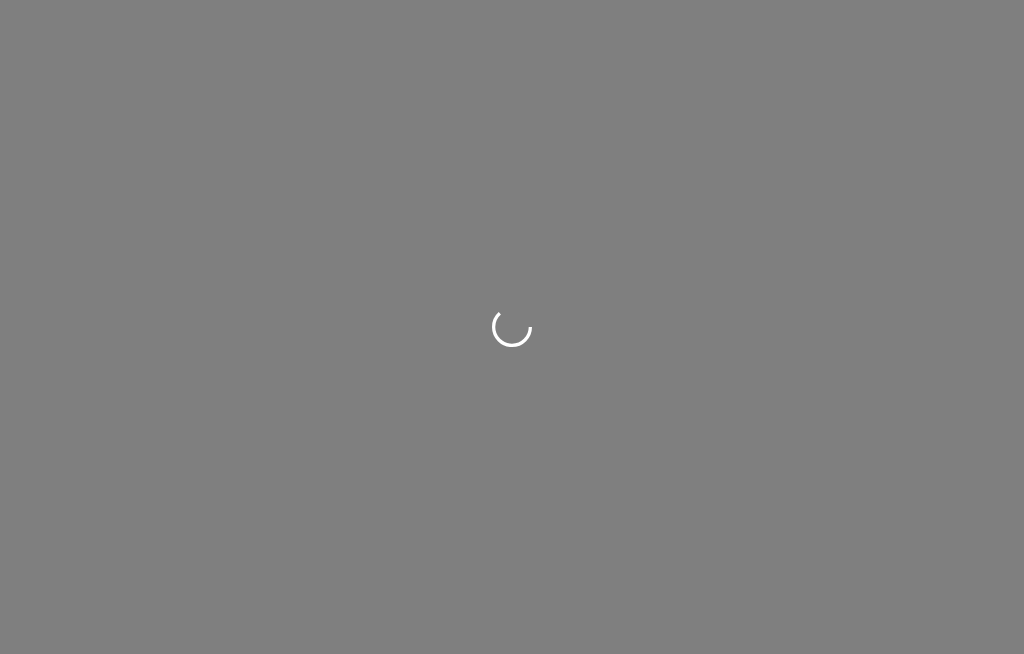 scroll, scrollTop: 0, scrollLeft: 0, axis: both 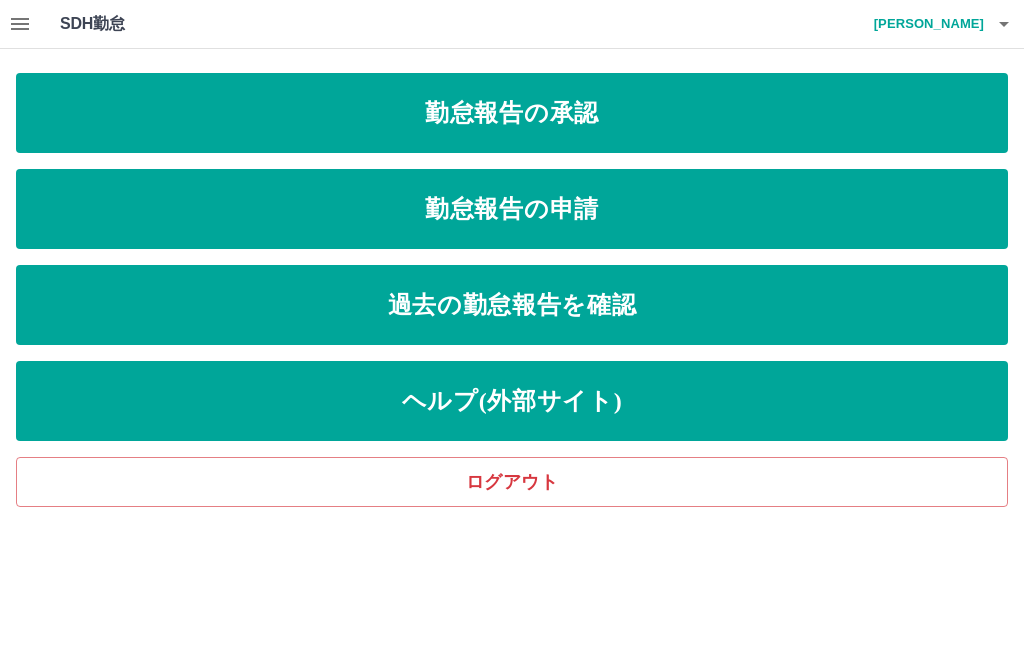 click on "勤怠報告の承認" at bounding box center (512, 113) 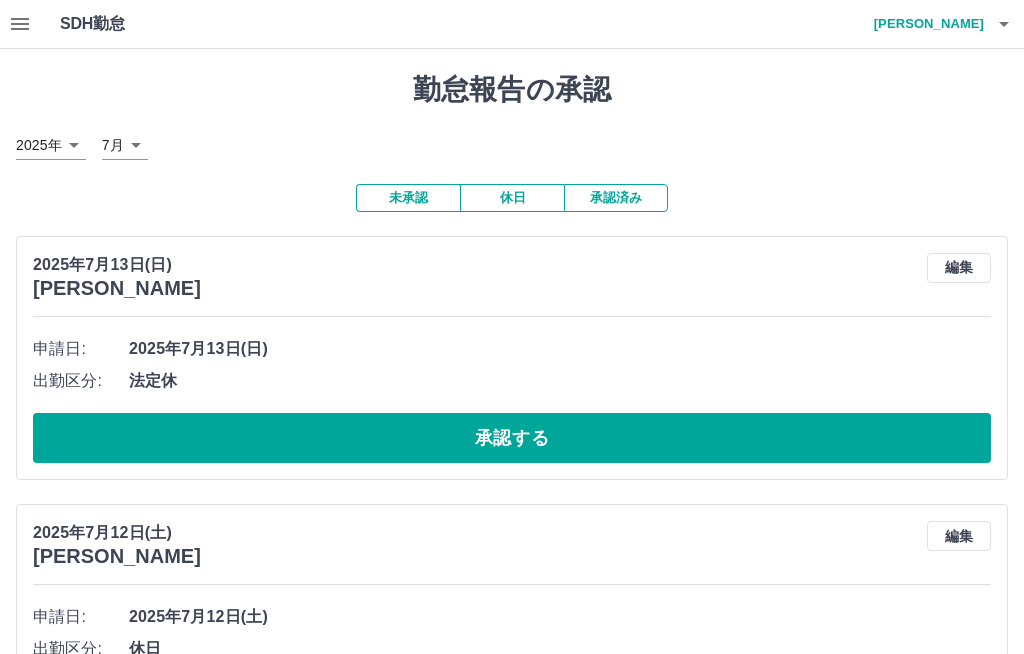 click on "承認する" at bounding box center (512, 438) 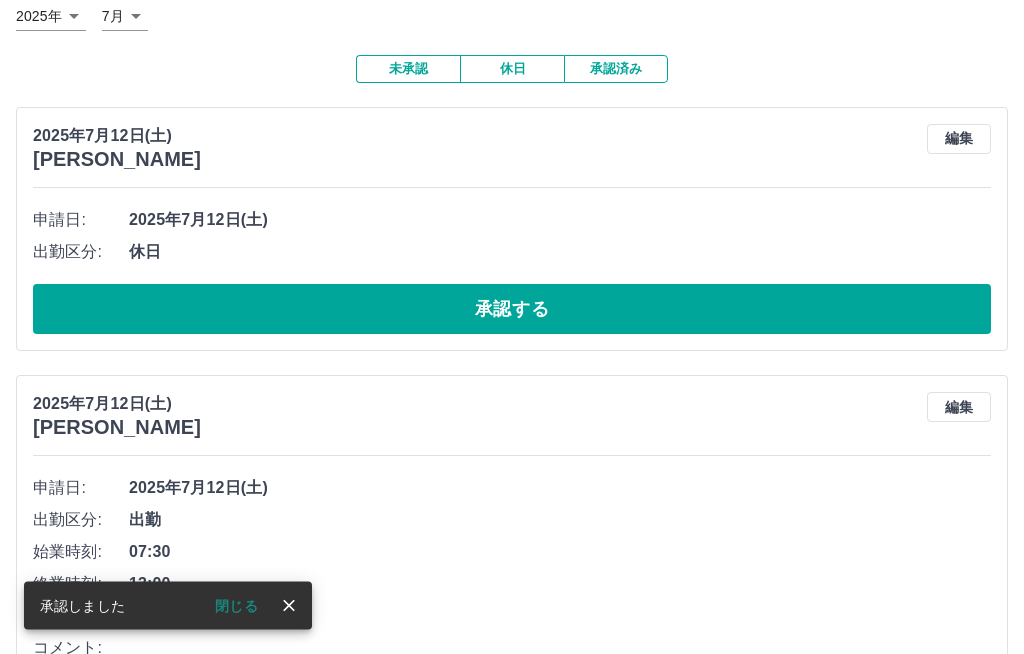 scroll, scrollTop: 129, scrollLeft: 0, axis: vertical 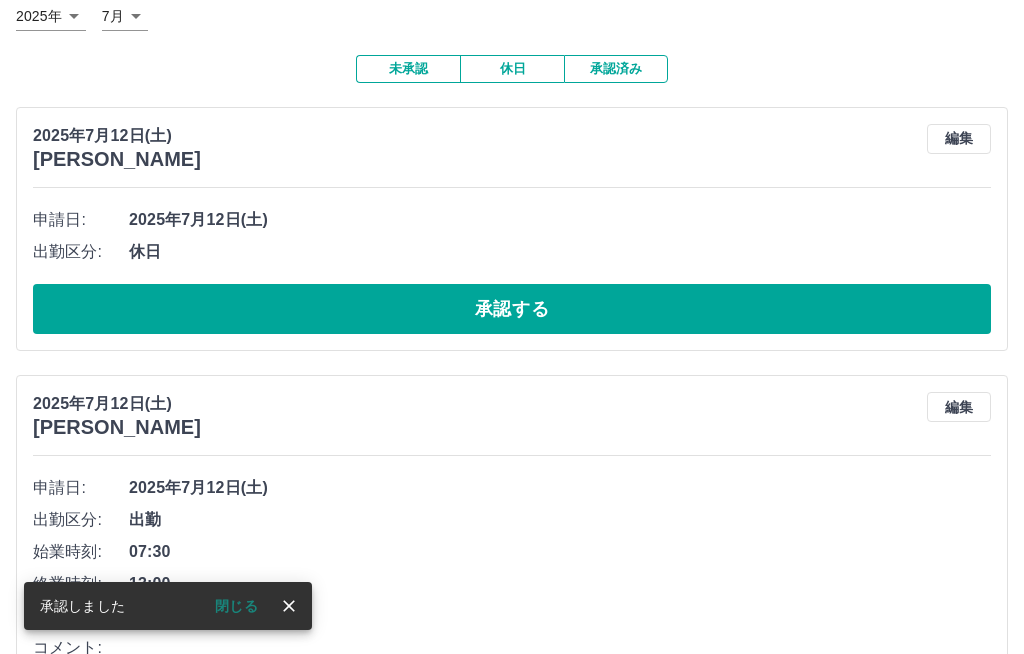 click on "承認する" at bounding box center (512, 309) 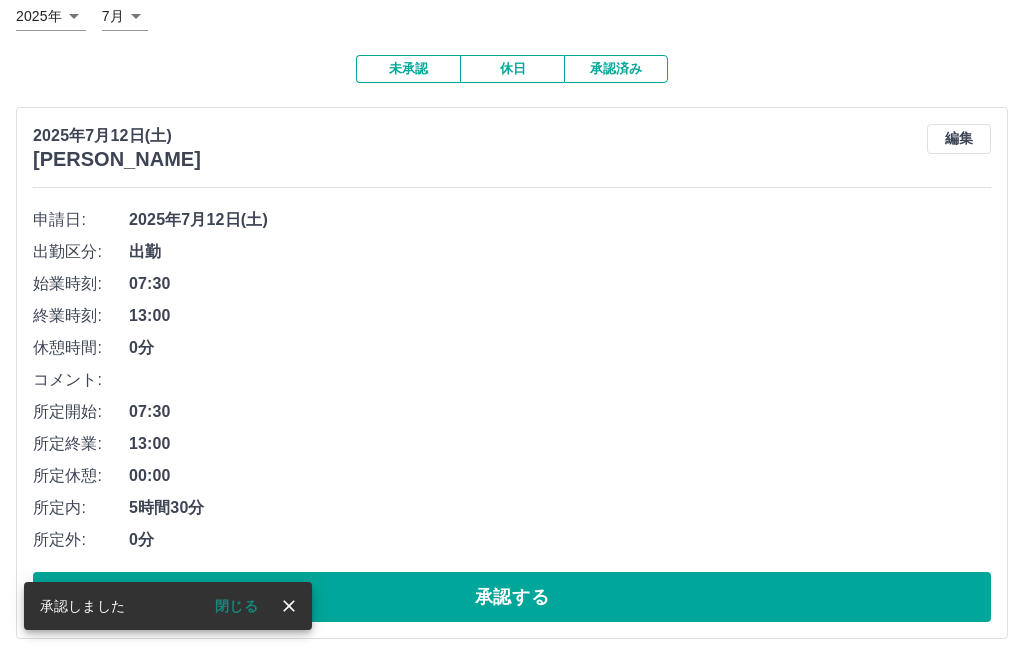 click on "承認する" at bounding box center [512, 597] 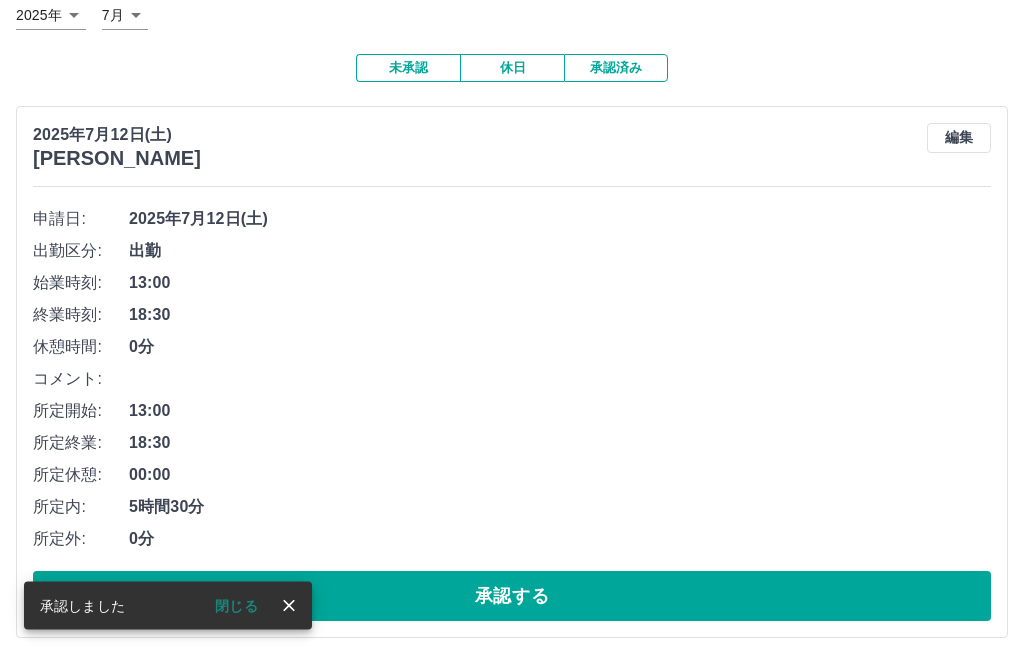 scroll, scrollTop: 130, scrollLeft: 0, axis: vertical 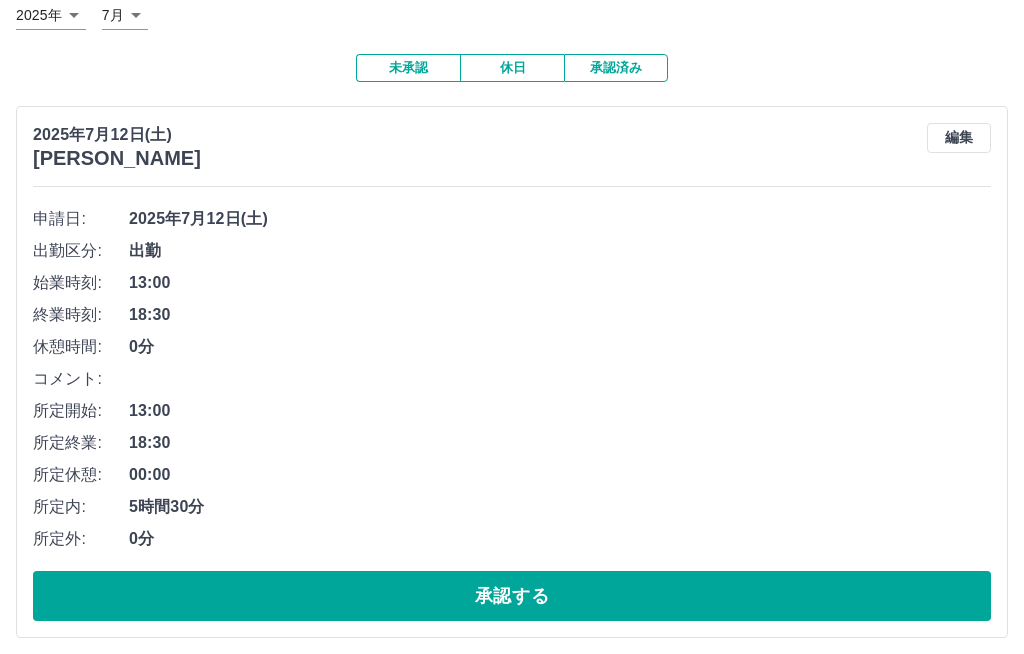 click on "承認する" at bounding box center [512, 596] 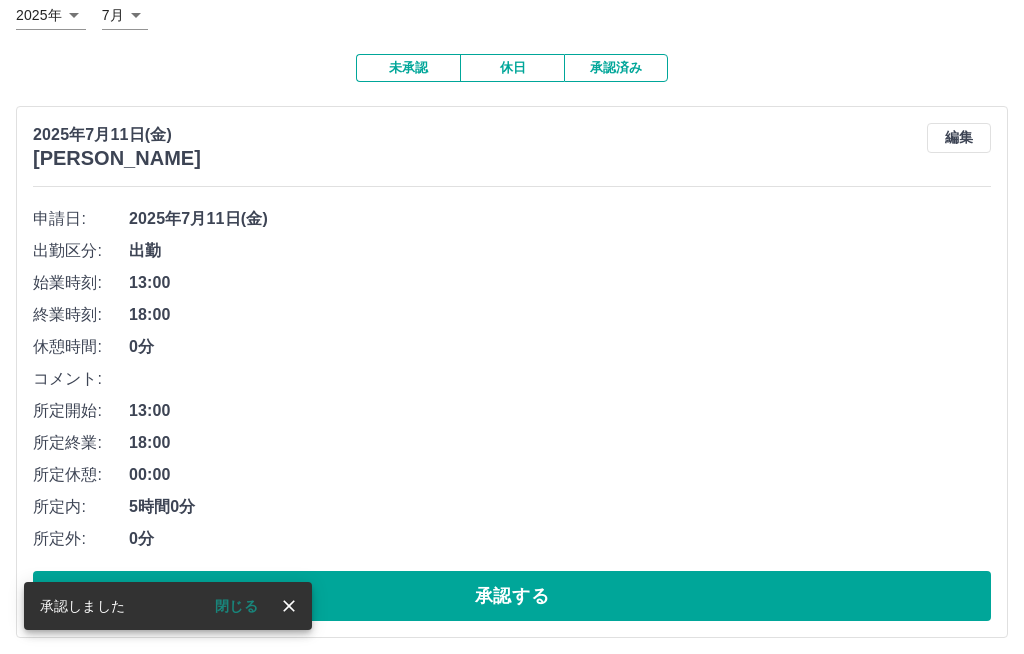 scroll, scrollTop: 66, scrollLeft: 0, axis: vertical 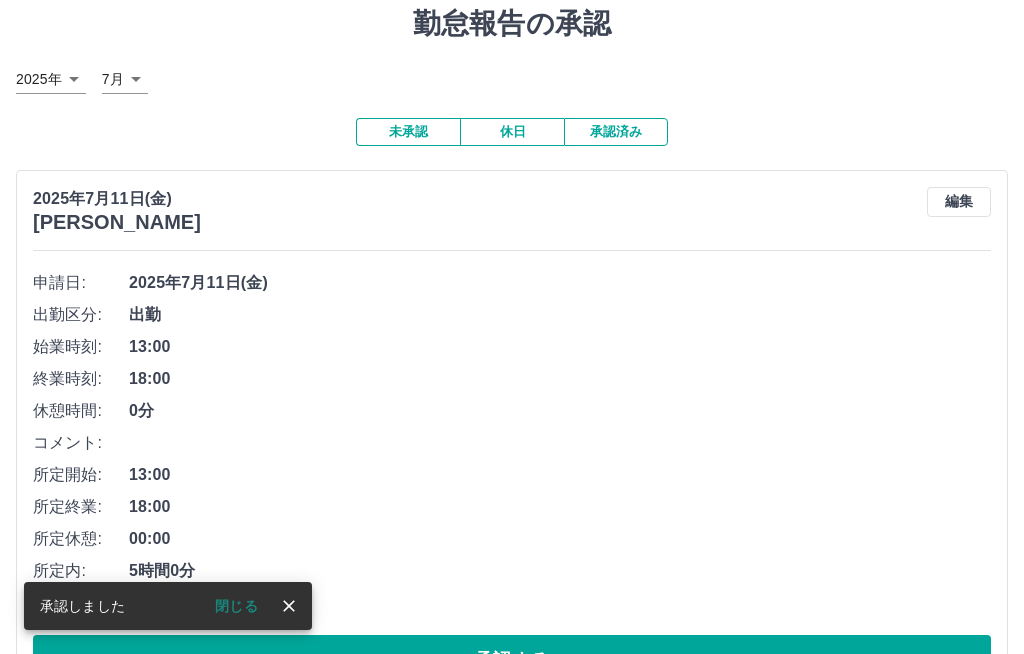 click on "承認する" at bounding box center (512, 660) 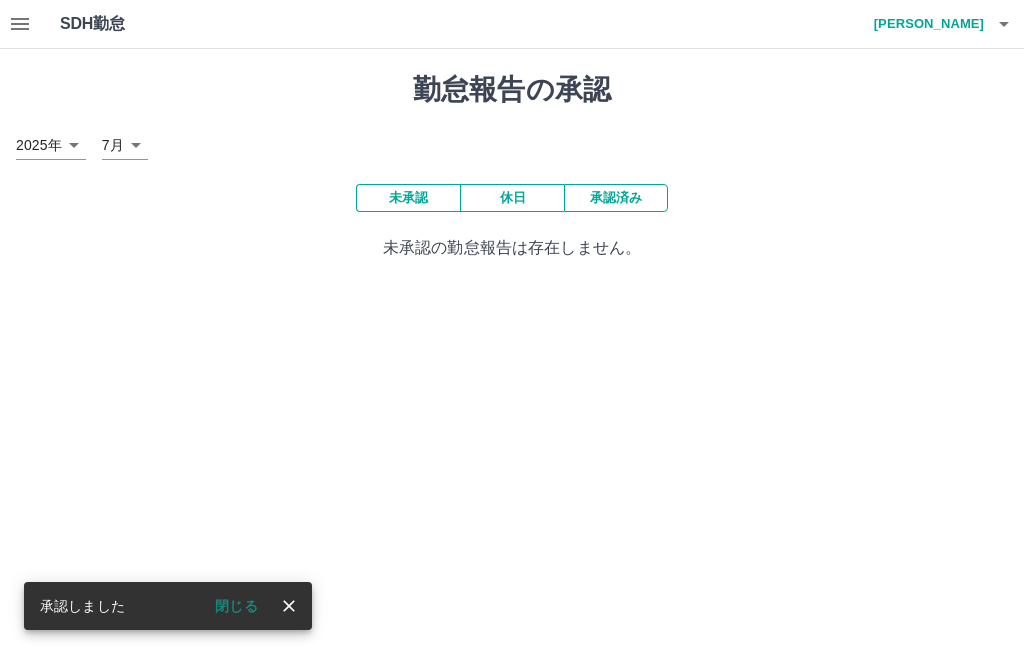 scroll, scrollTop: 0, scrollLeft: 0, axis: both 